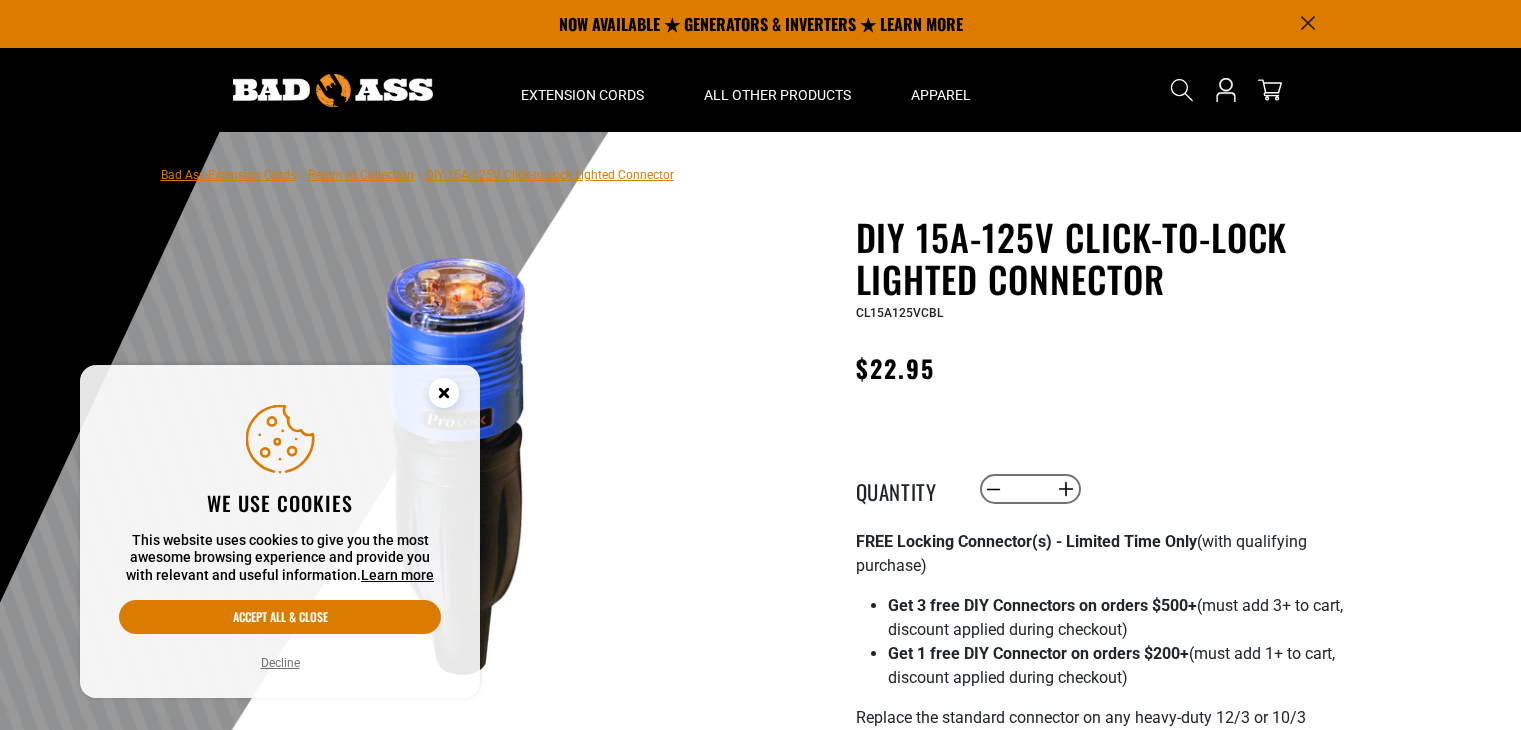 scroll, scrollTop: 0, scrollLeft: 0, axis: both 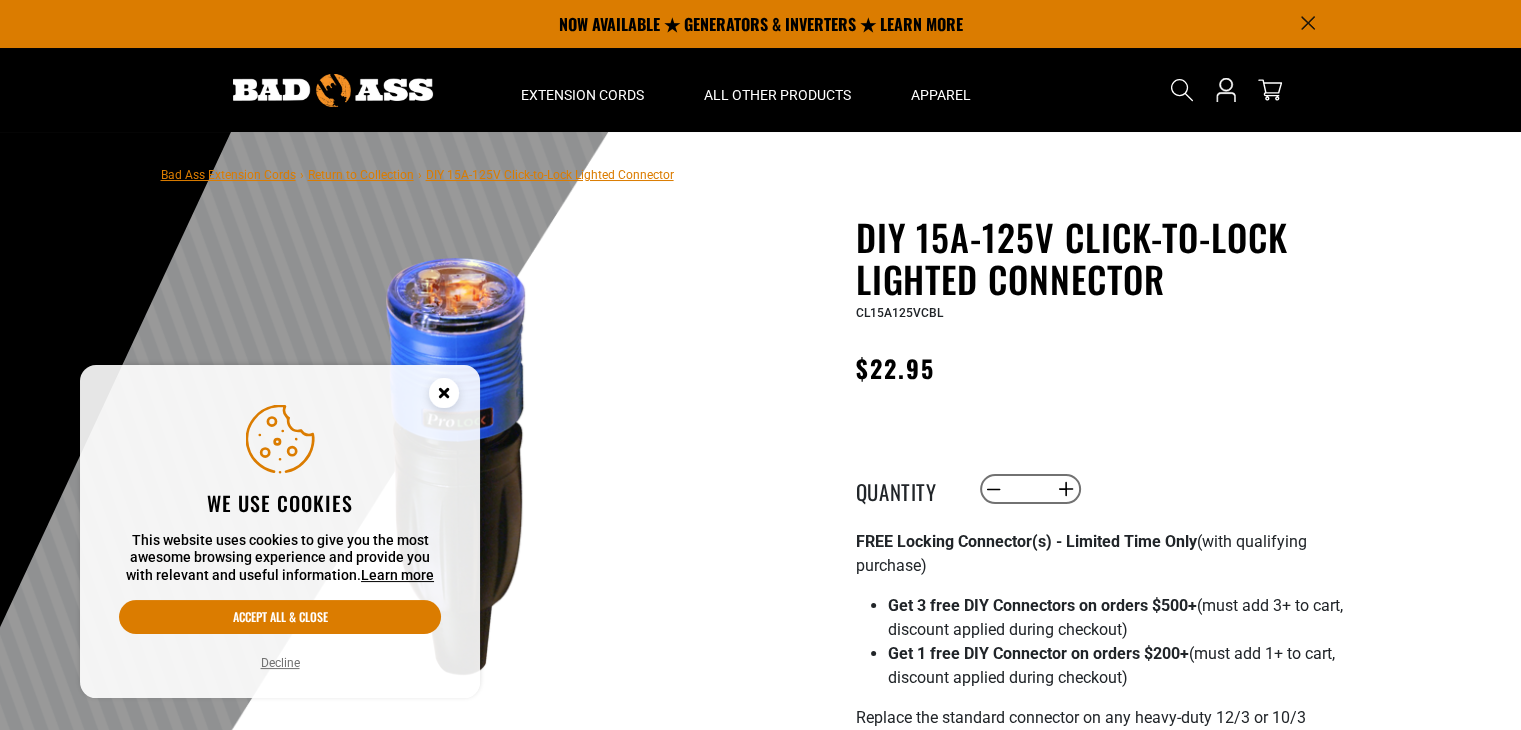 click at bounding box center [461, 461] 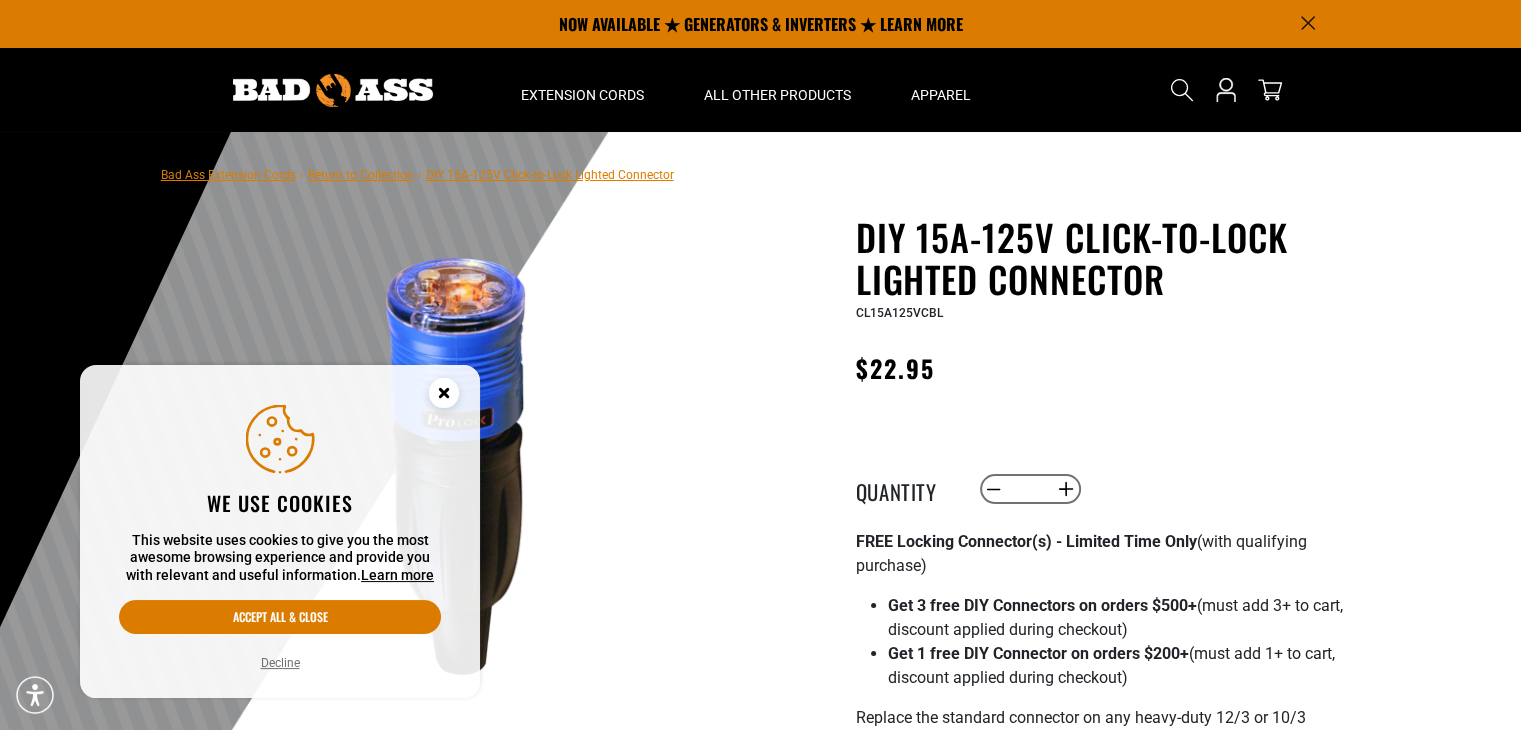 click 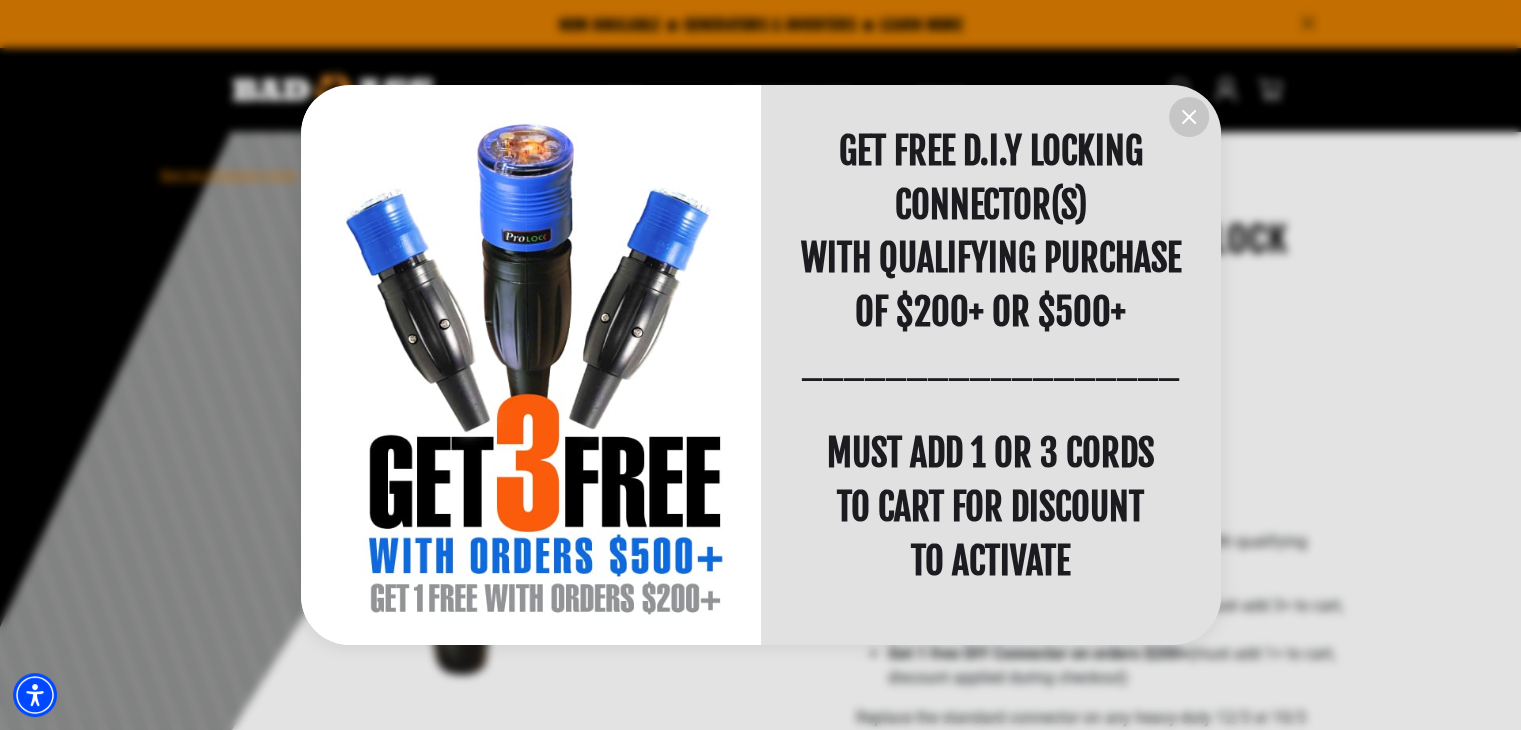click 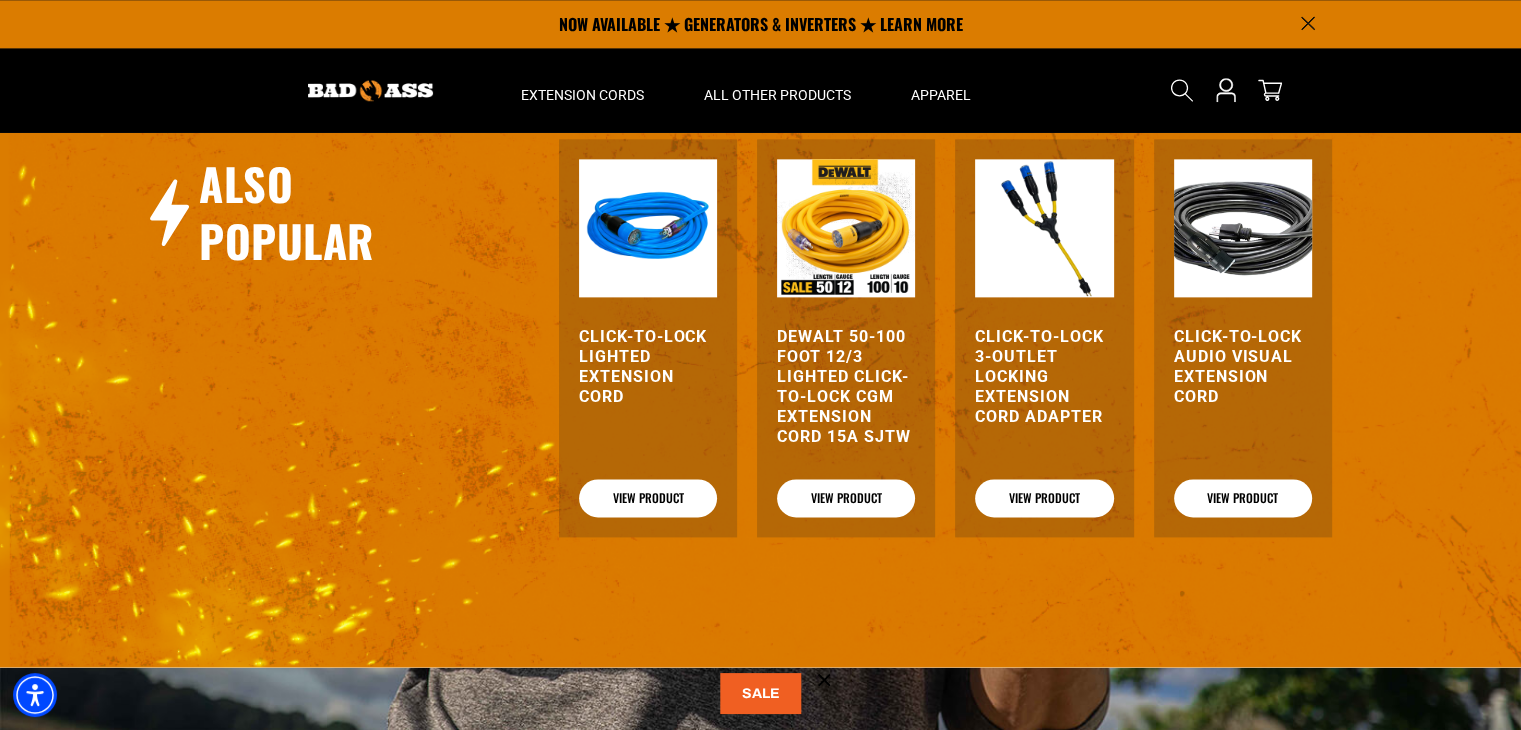 scroll, scrollTop: 2560, scrollLeft: 0, axis: vertical 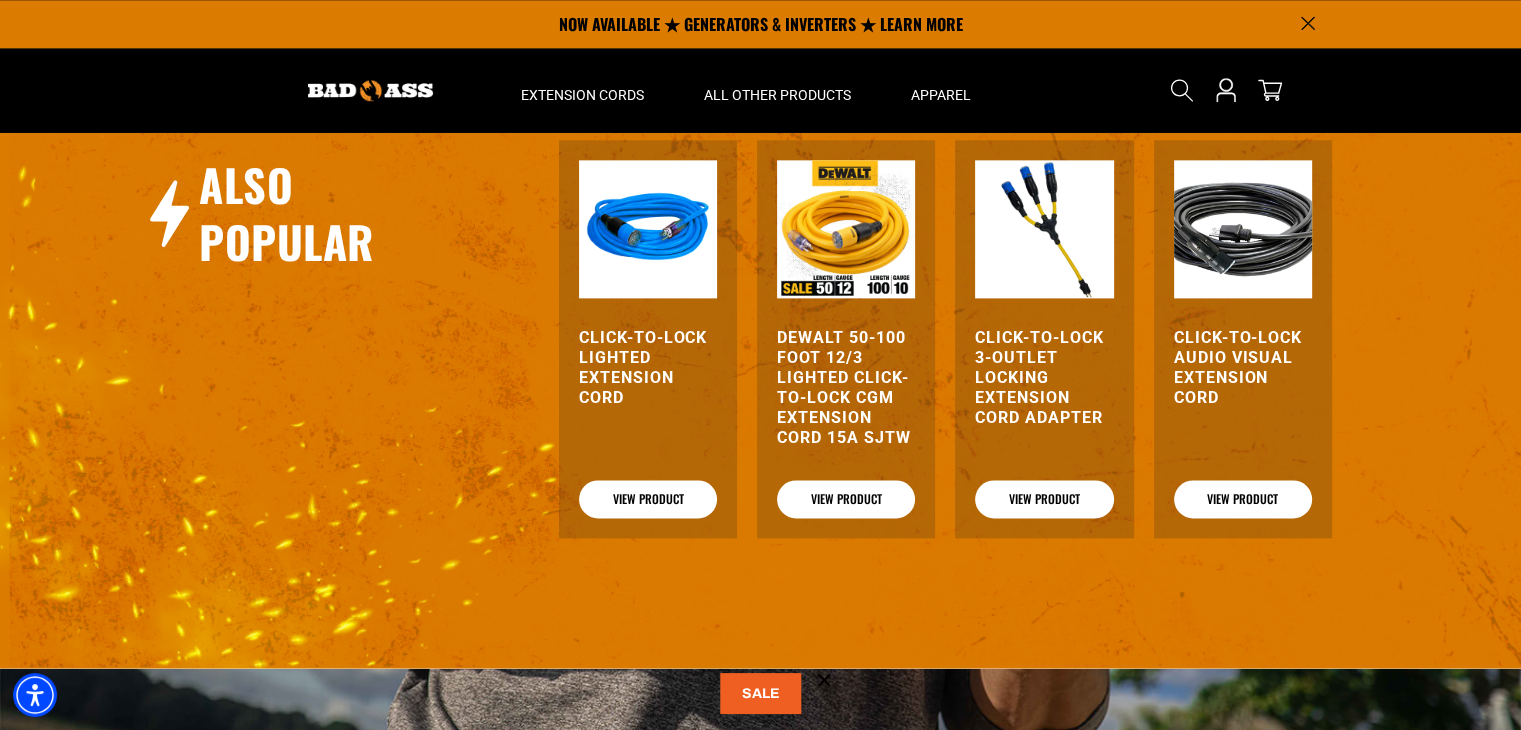 click on "DEWALT 50-100 foot 12/3 Lighted Click-to-Lock CGM Extension Cord 15A SJTW" at bounding box center (846, 388) 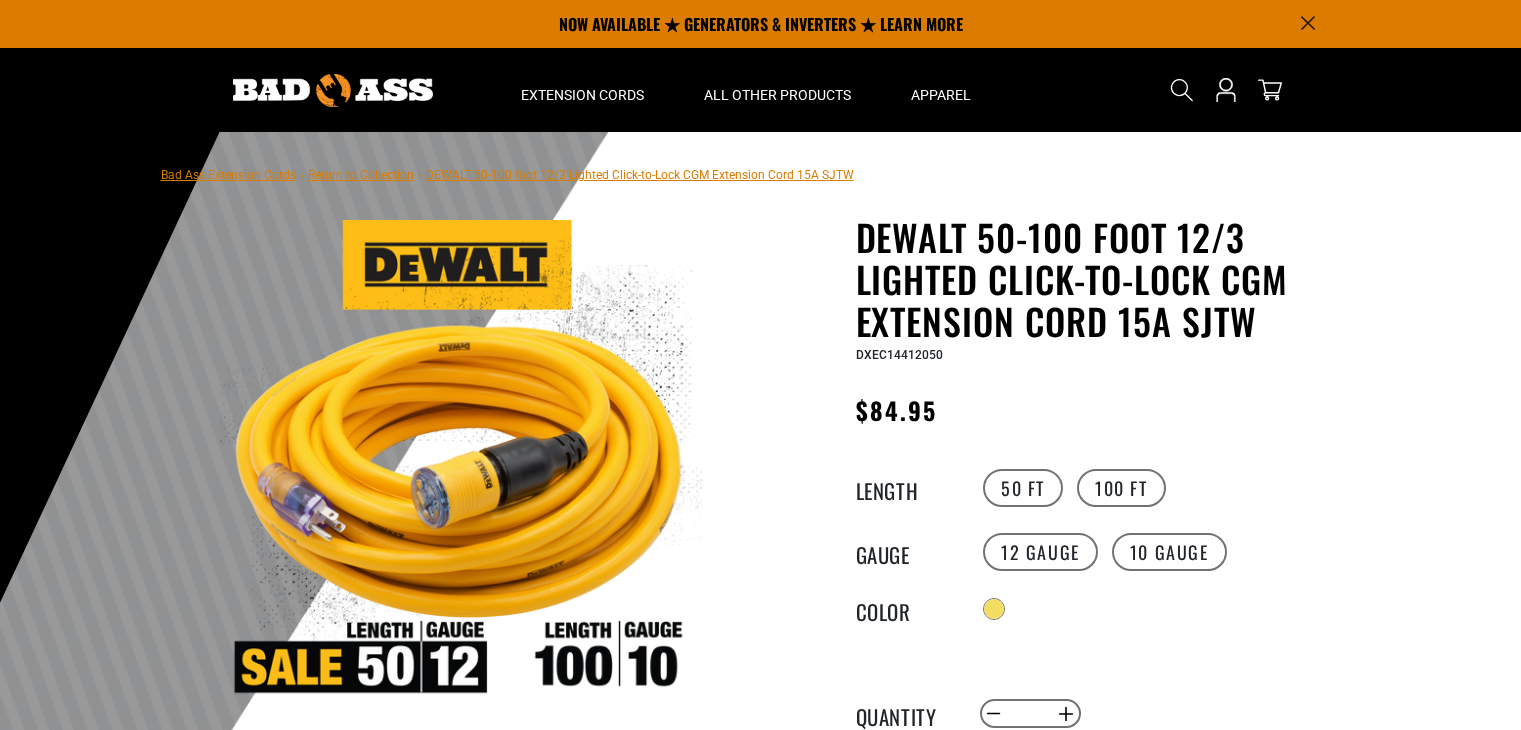 scroll, scrollTop: 0, scrollLeft: 0, axis: both 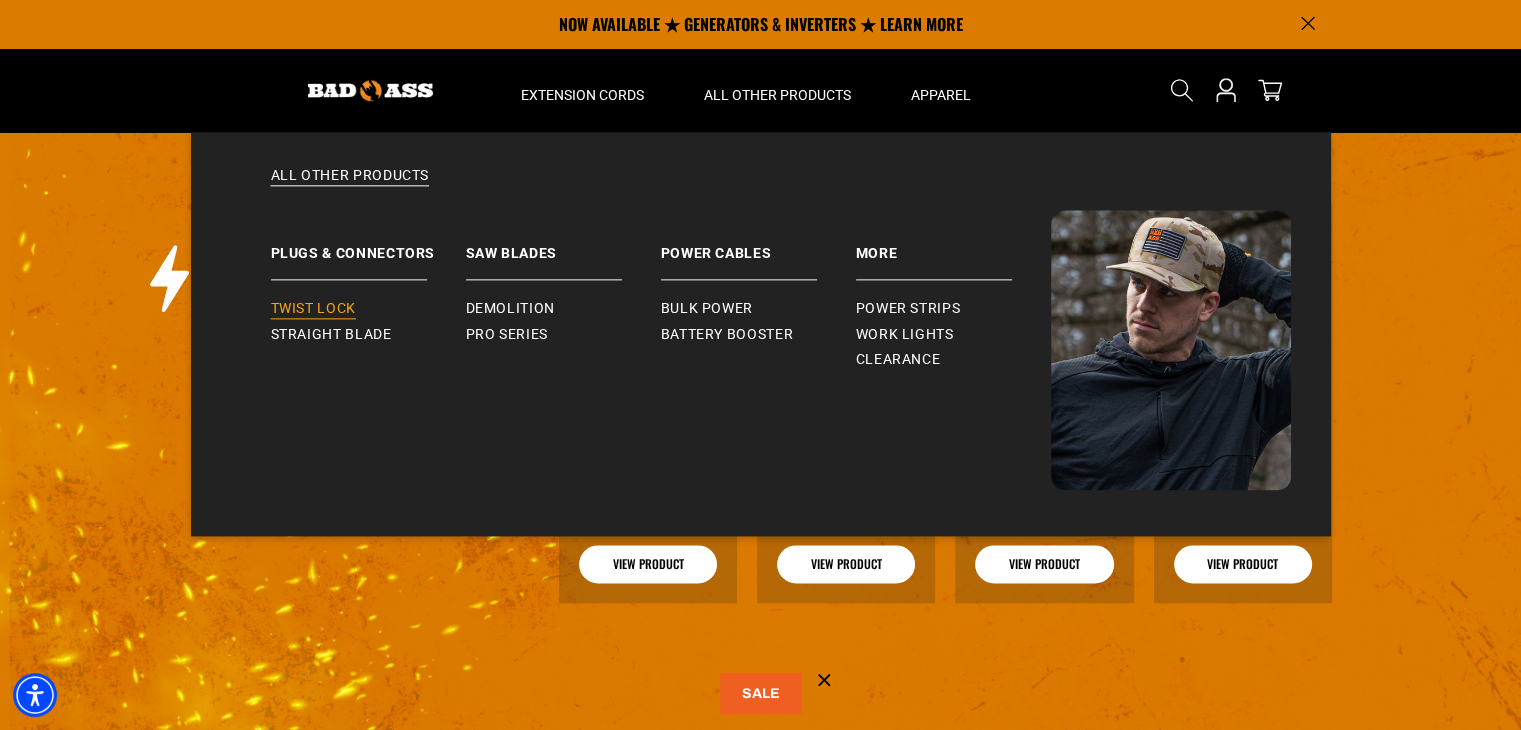 click on "Twist Lock" at bounding box center (313, 309) 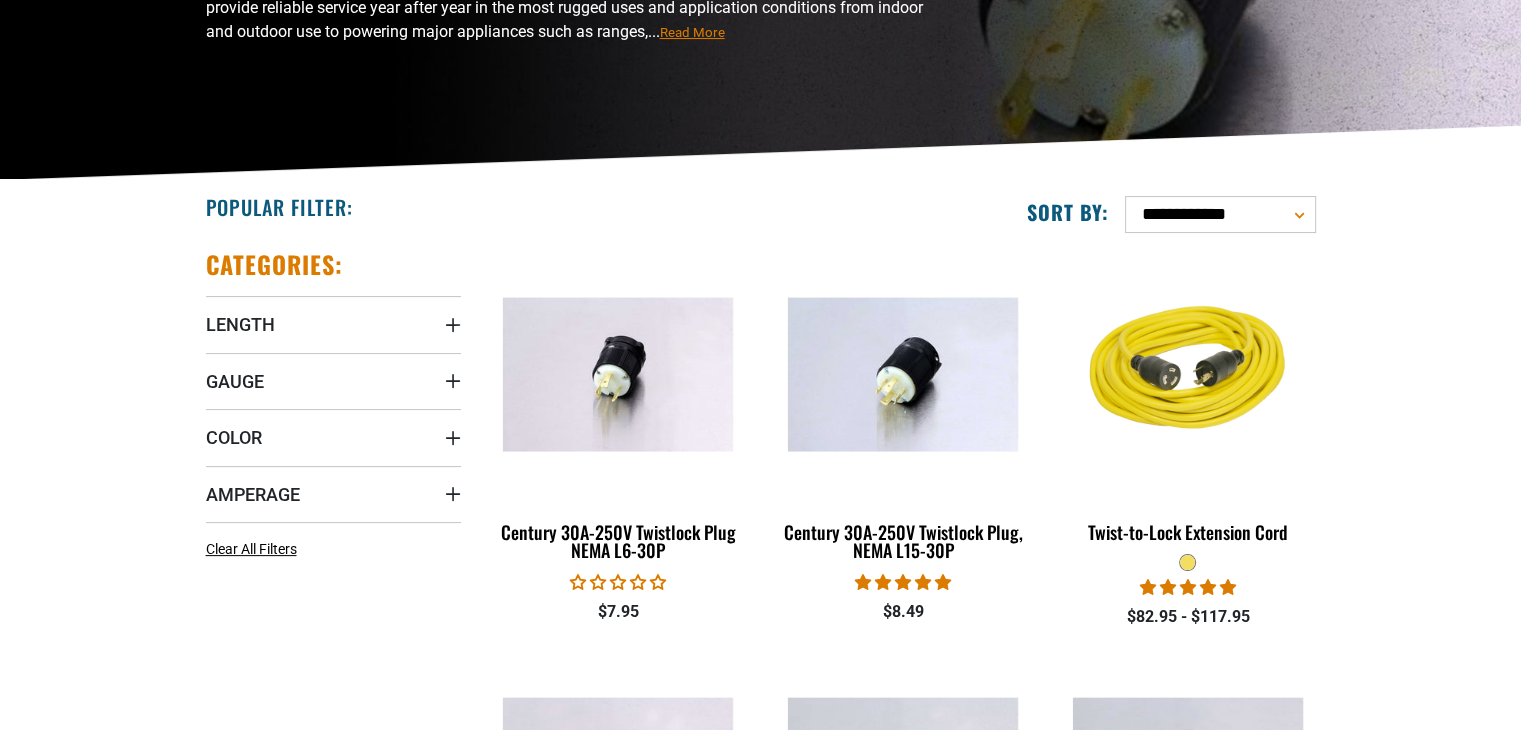 scroll, scrollTop: 0, scrollLeft: 0, axis: both 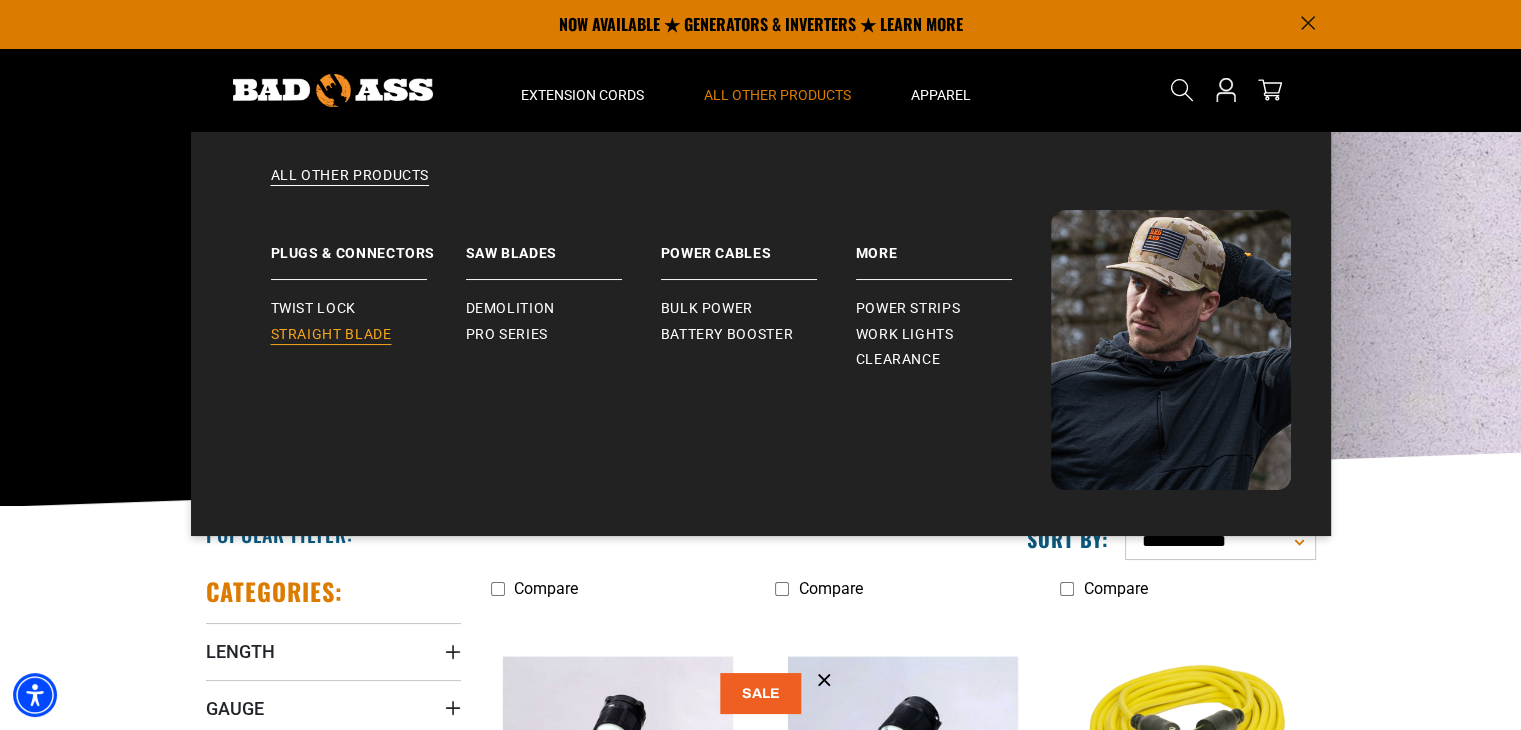 click on "Straight Blade" at bounding box center [331, 335] 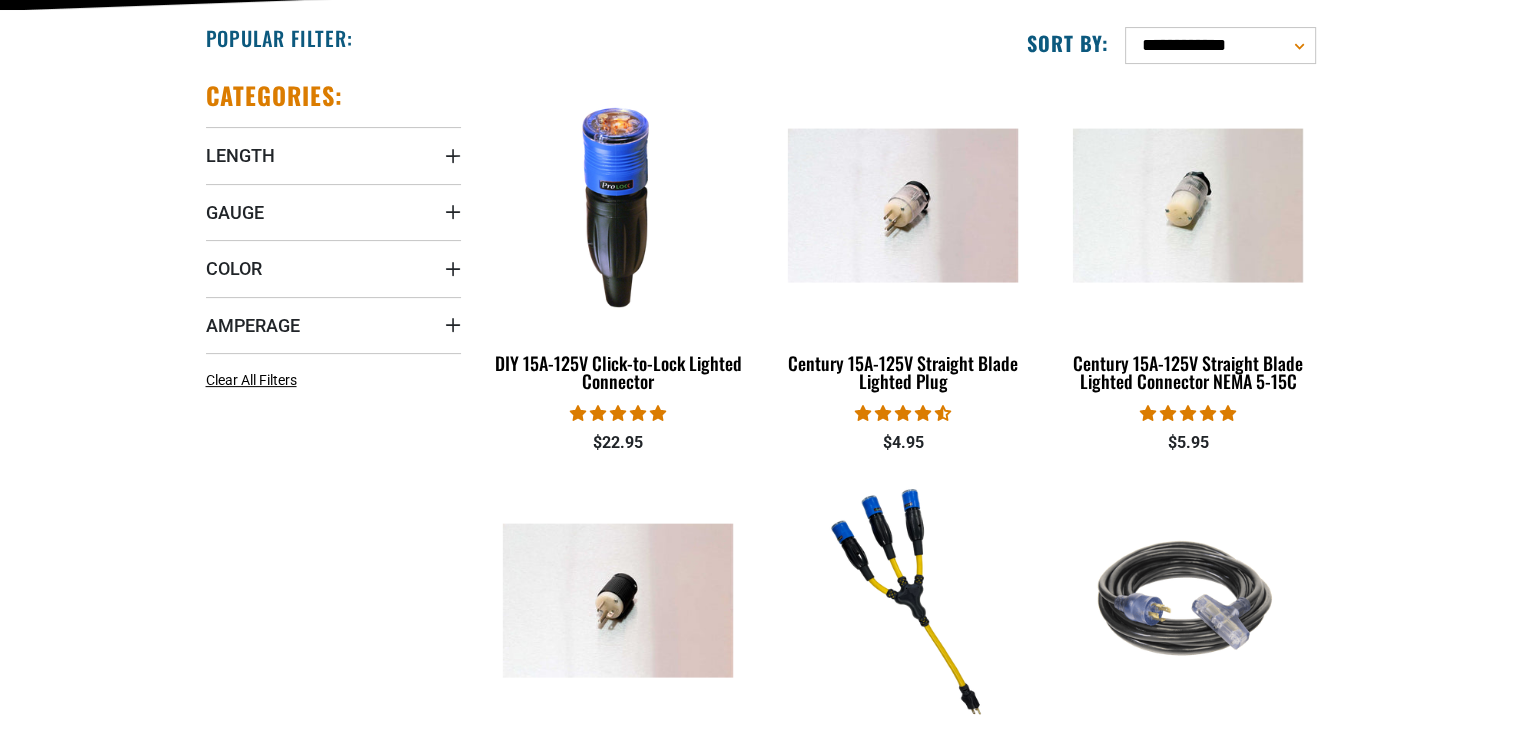 scroll, scrollTop: 497, scrollLeft: 0, axis: vertical 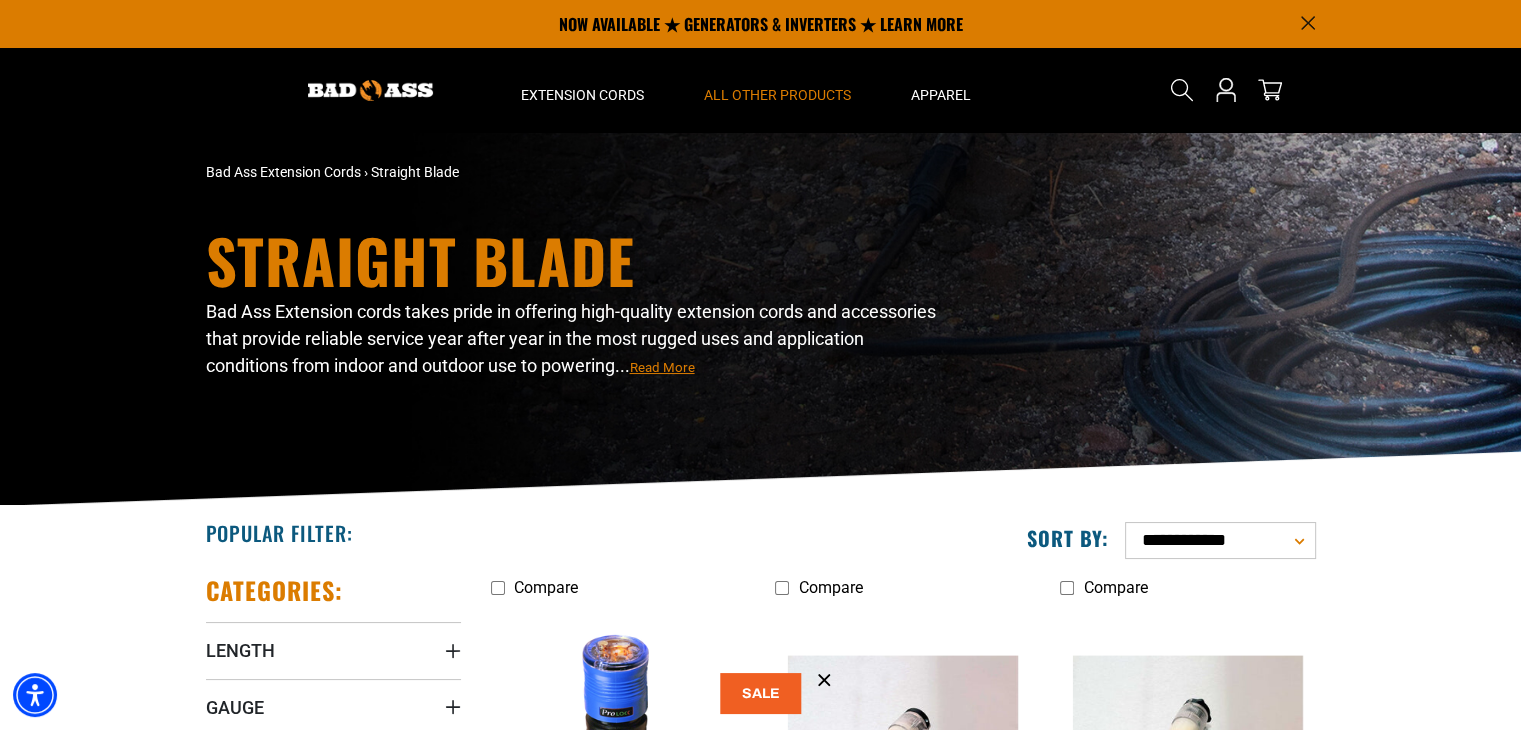 click on "Read More" at bounding box center [662, 367] 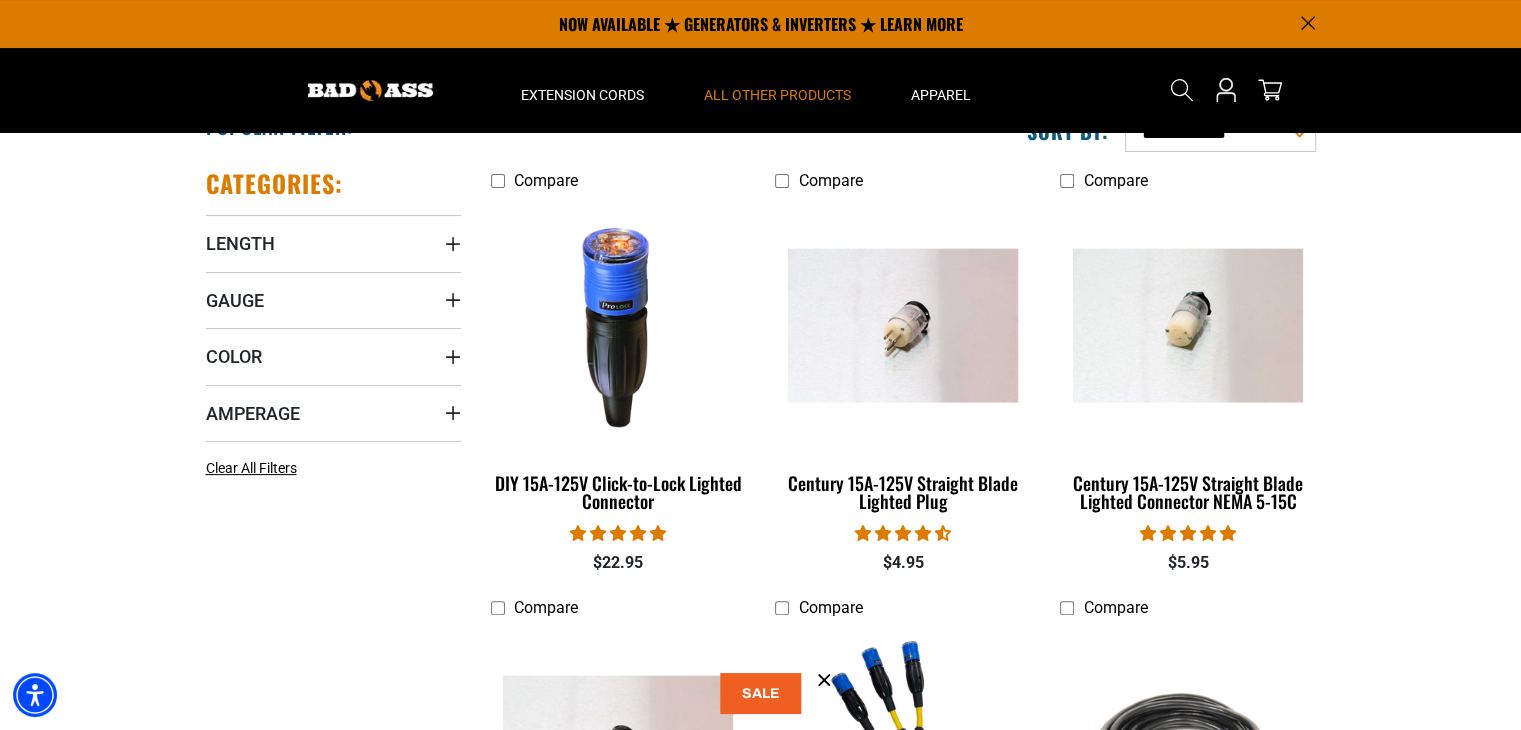 scroll, scrollTop: 0, scrollLeft: 0, axis: both 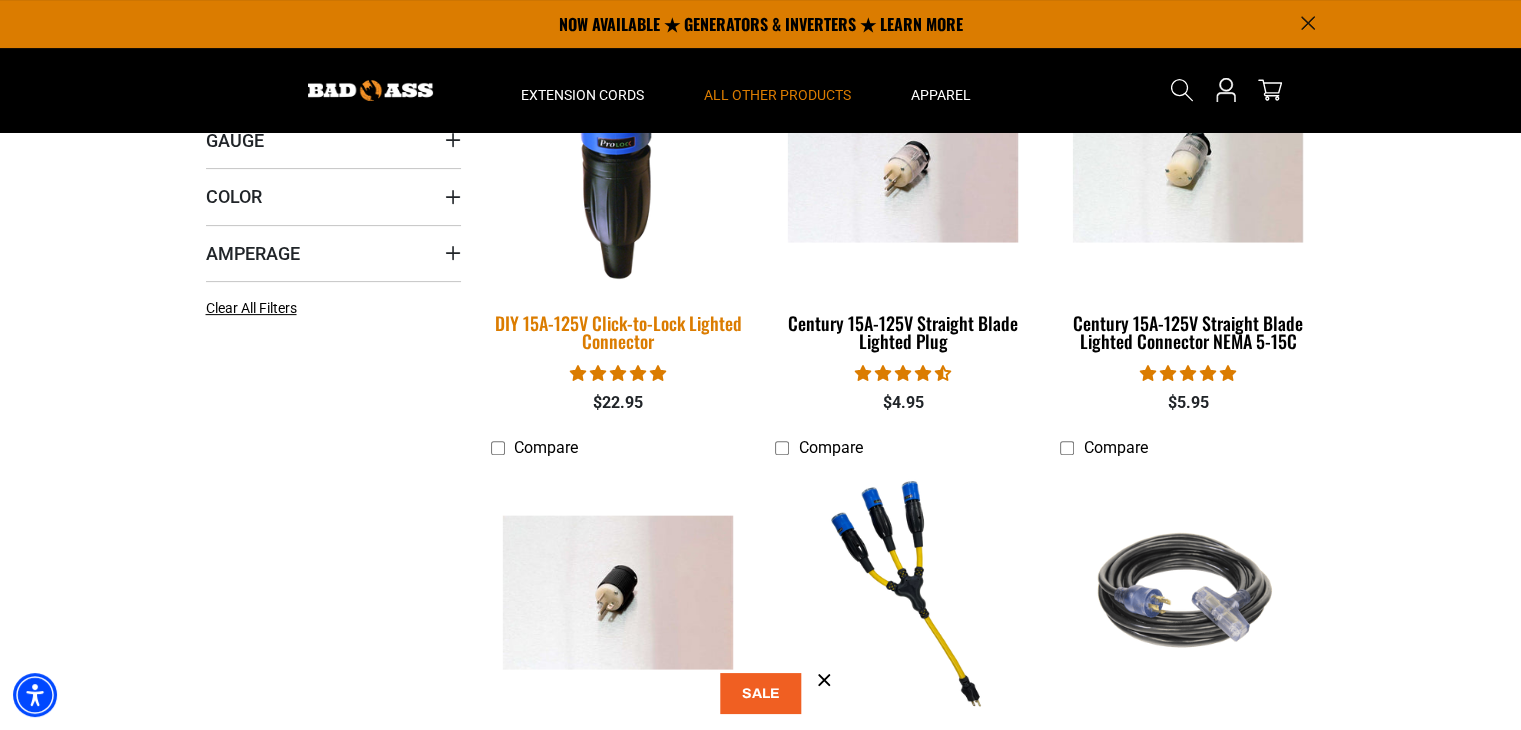 click on "DIY 15A-125V Click-to-Lock Lighted Connector" at bounding box center (618, 201) 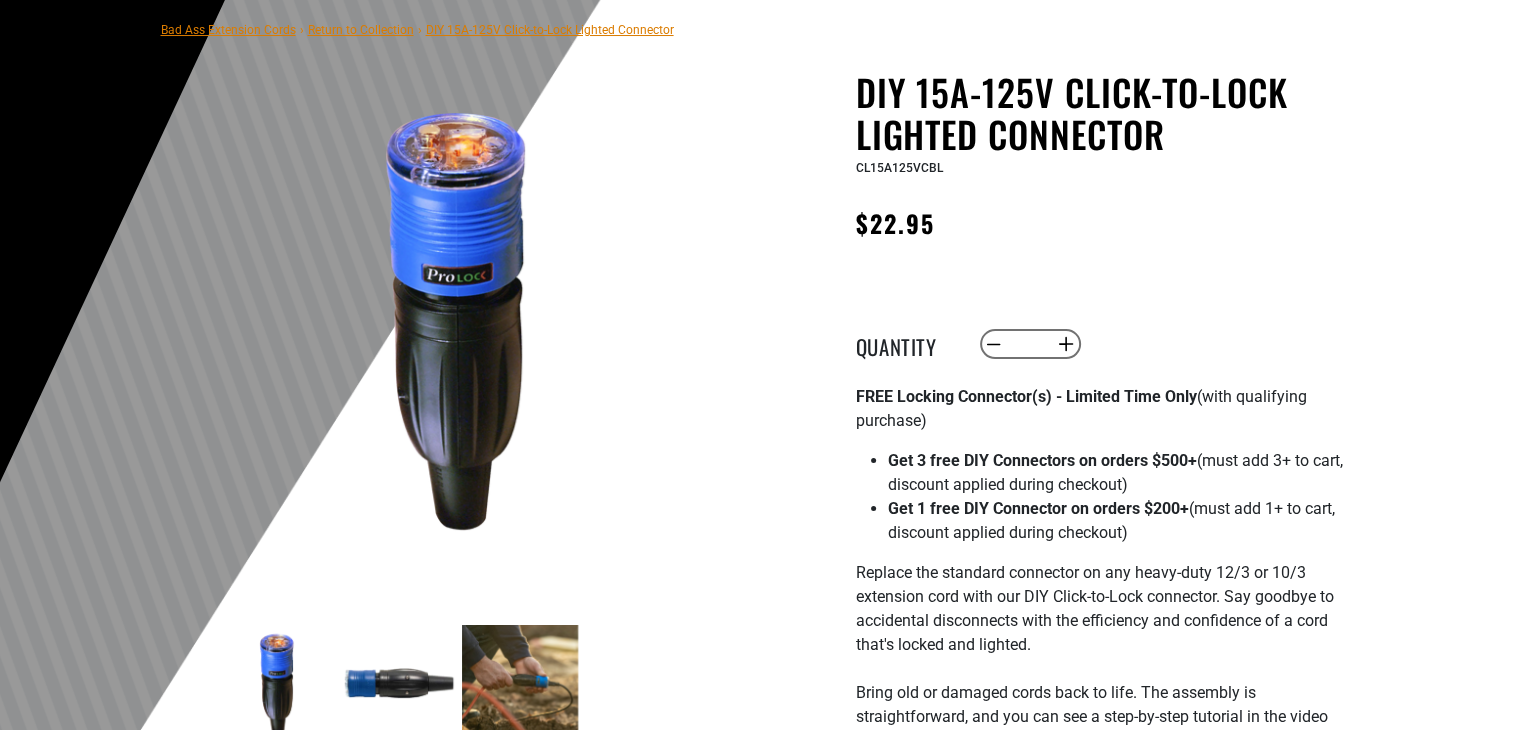 scroll, scrollTop: 0, scrollLeft: 0, axis: both 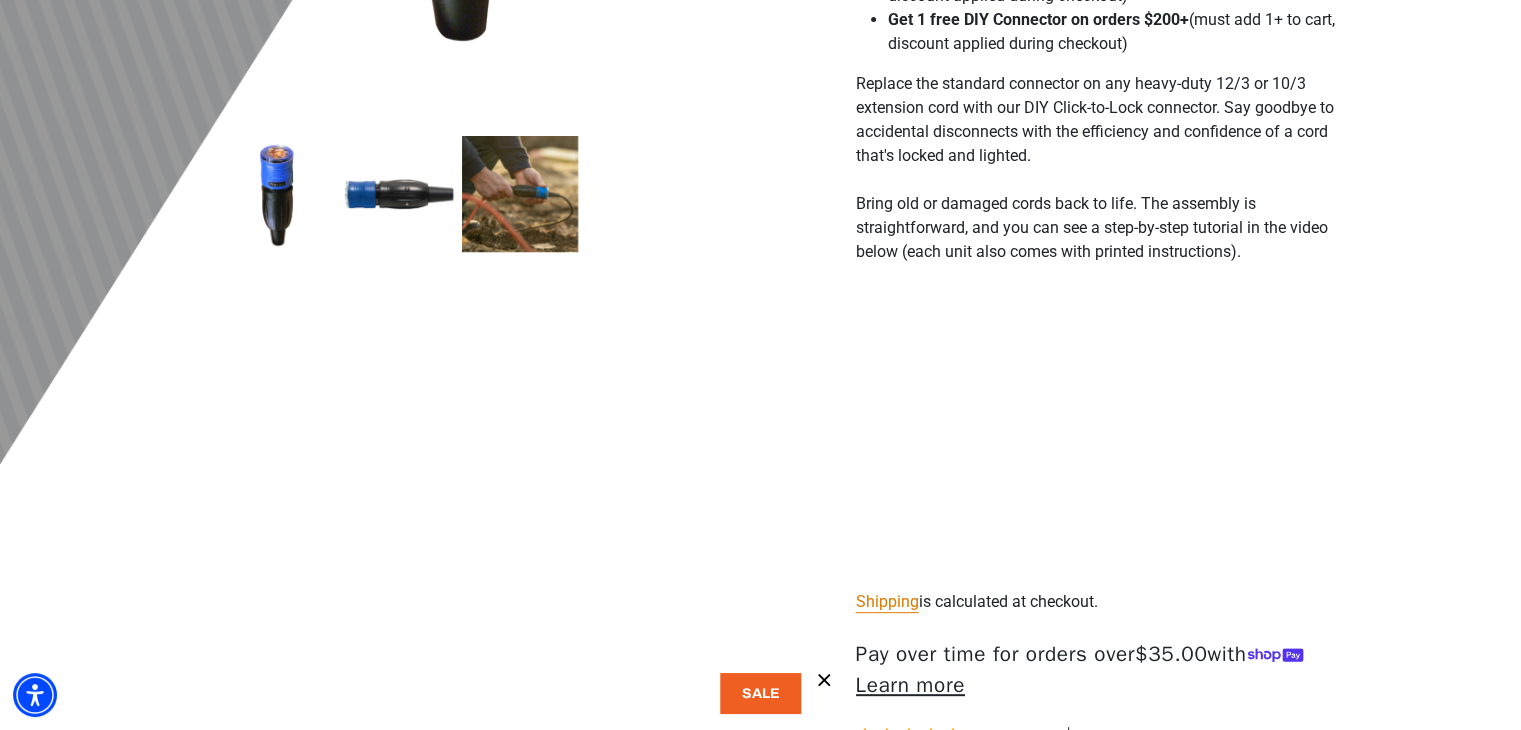 click at bounding box center [520, 194] 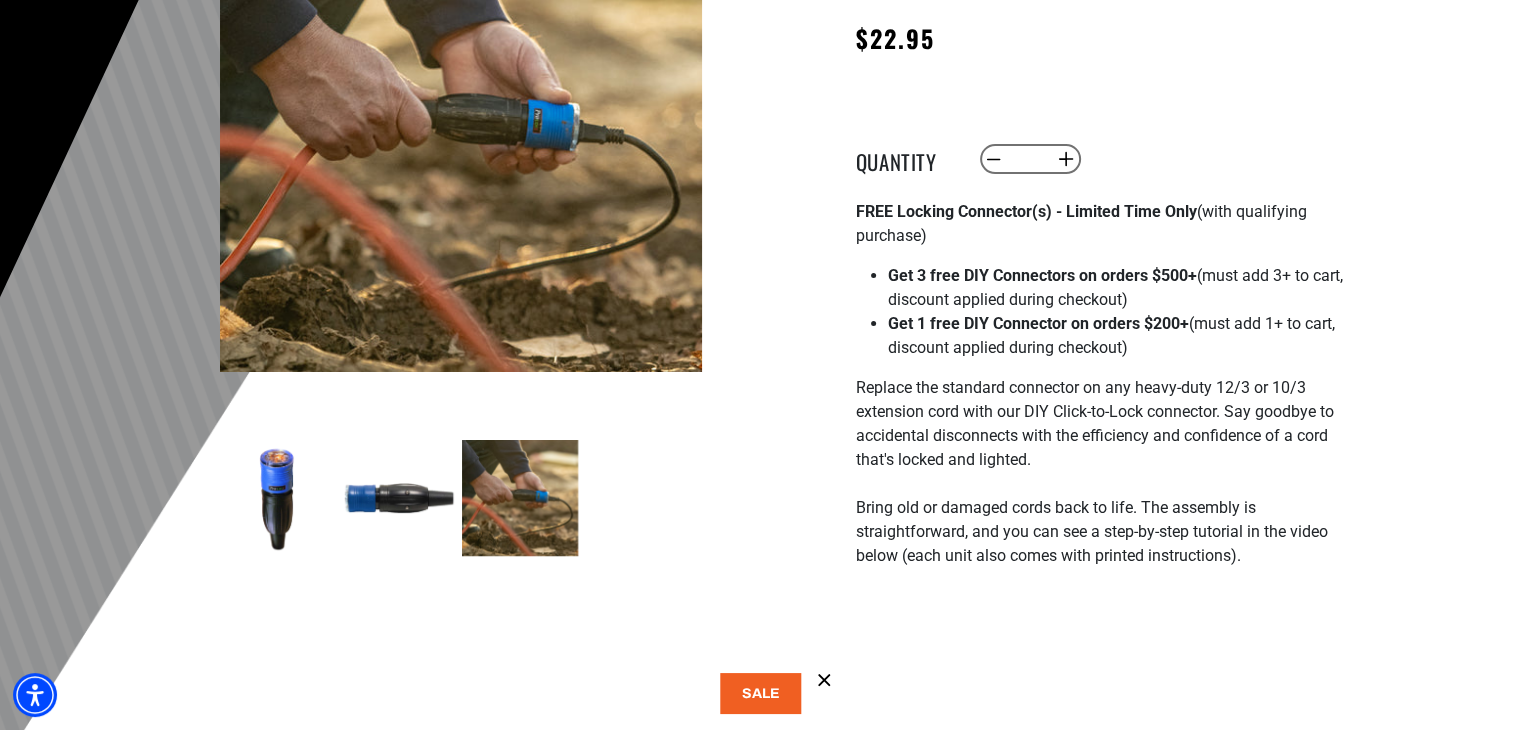 scroll, scrollTop: 332, scrollLeft: 0, axis: vertical 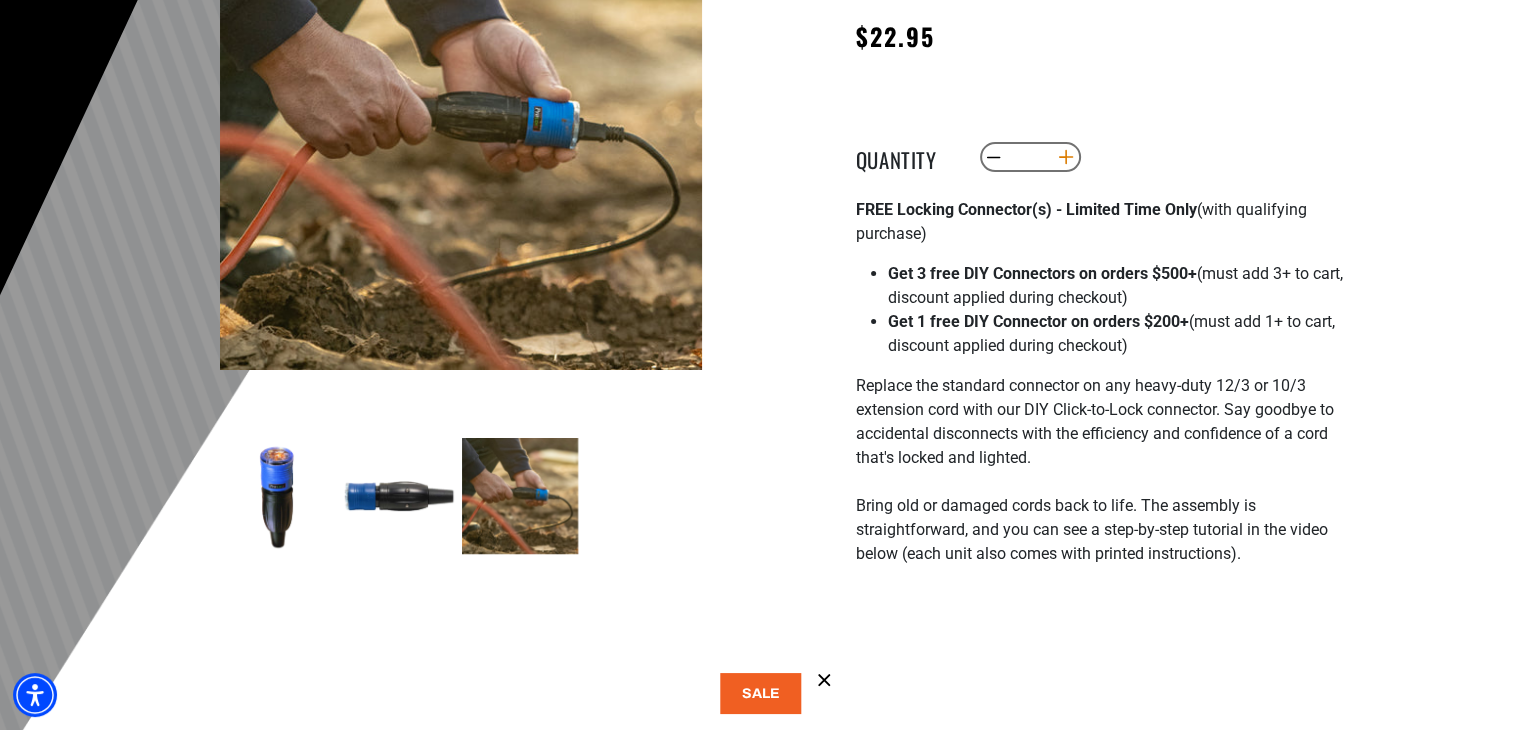 click on "Increase quantity for DIY 15A-125V Click-to-Lock Lighted Connector" at bounding box center [1065, 157] 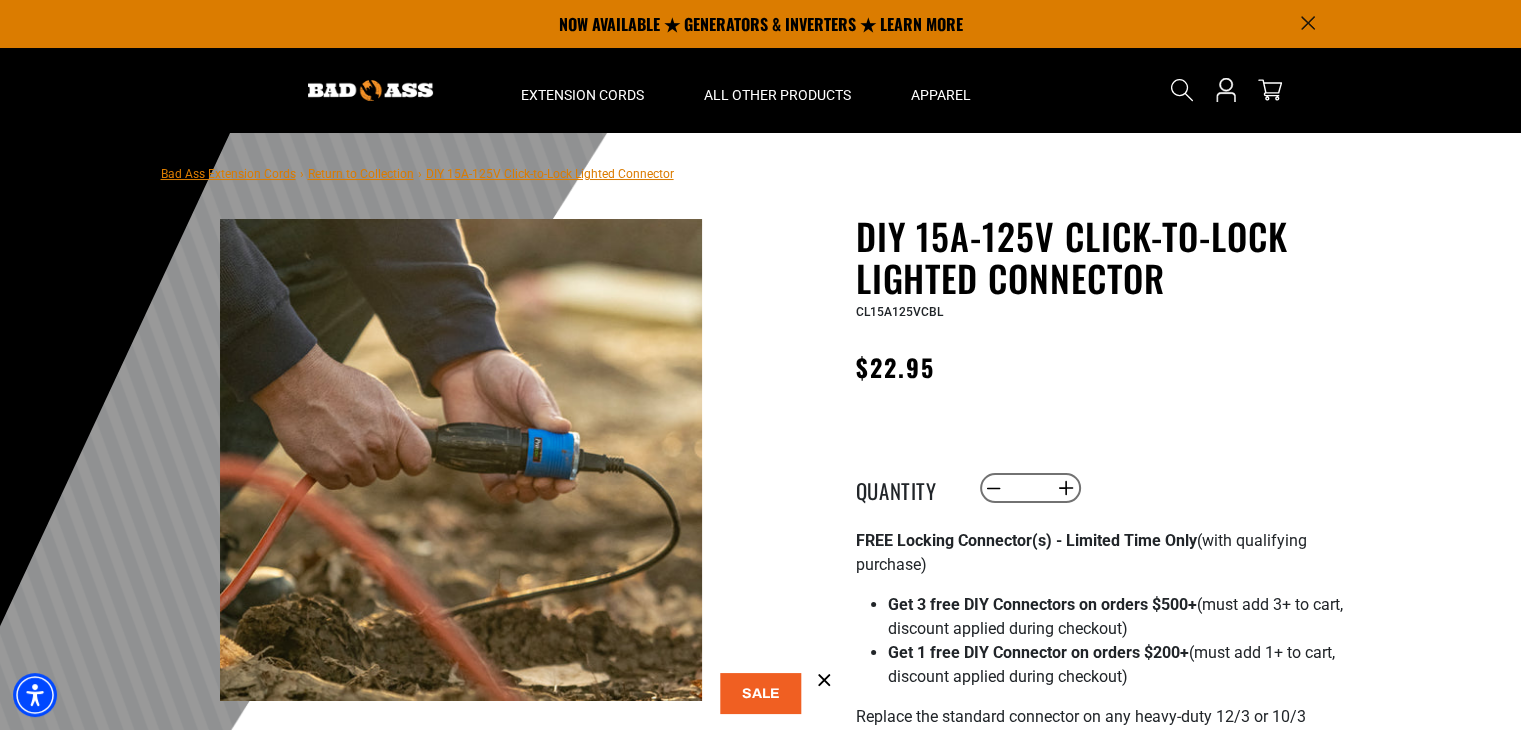 scroll, scrollTop: 0, scrollLeft: 0, axis: both 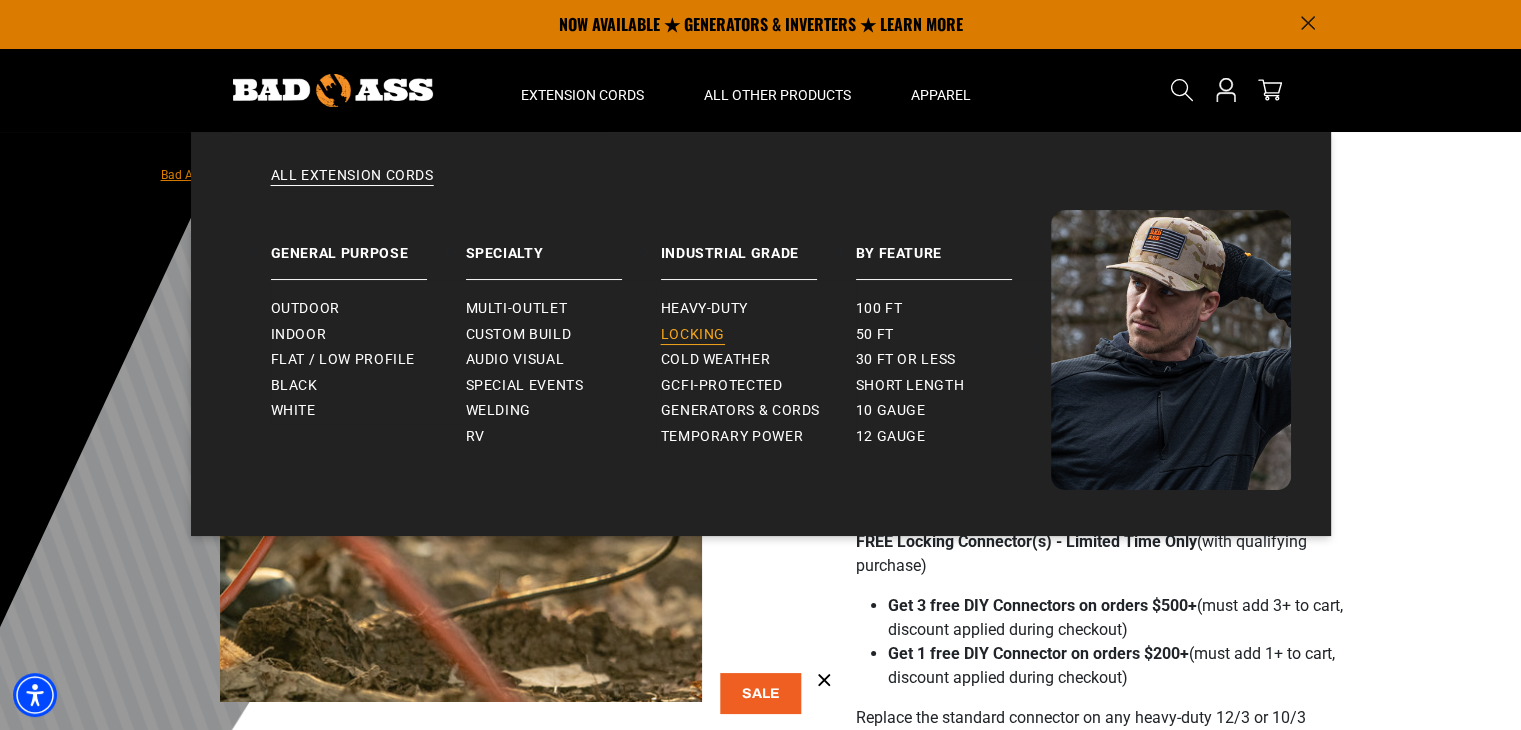 click on "Locking" at bounding box center (693, 335) 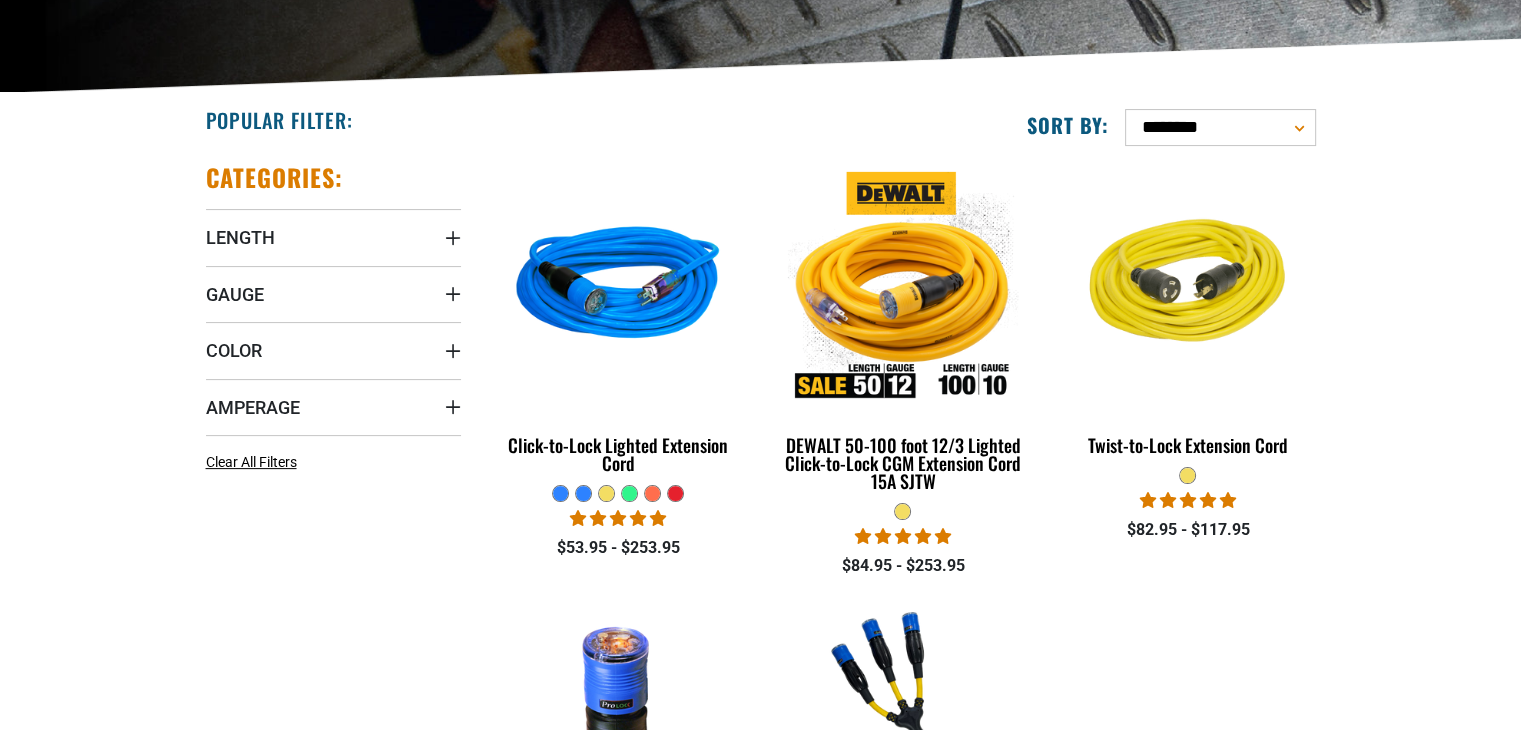 scroll, scrollTop: 440, scrollLeft: 0, axis: vertical 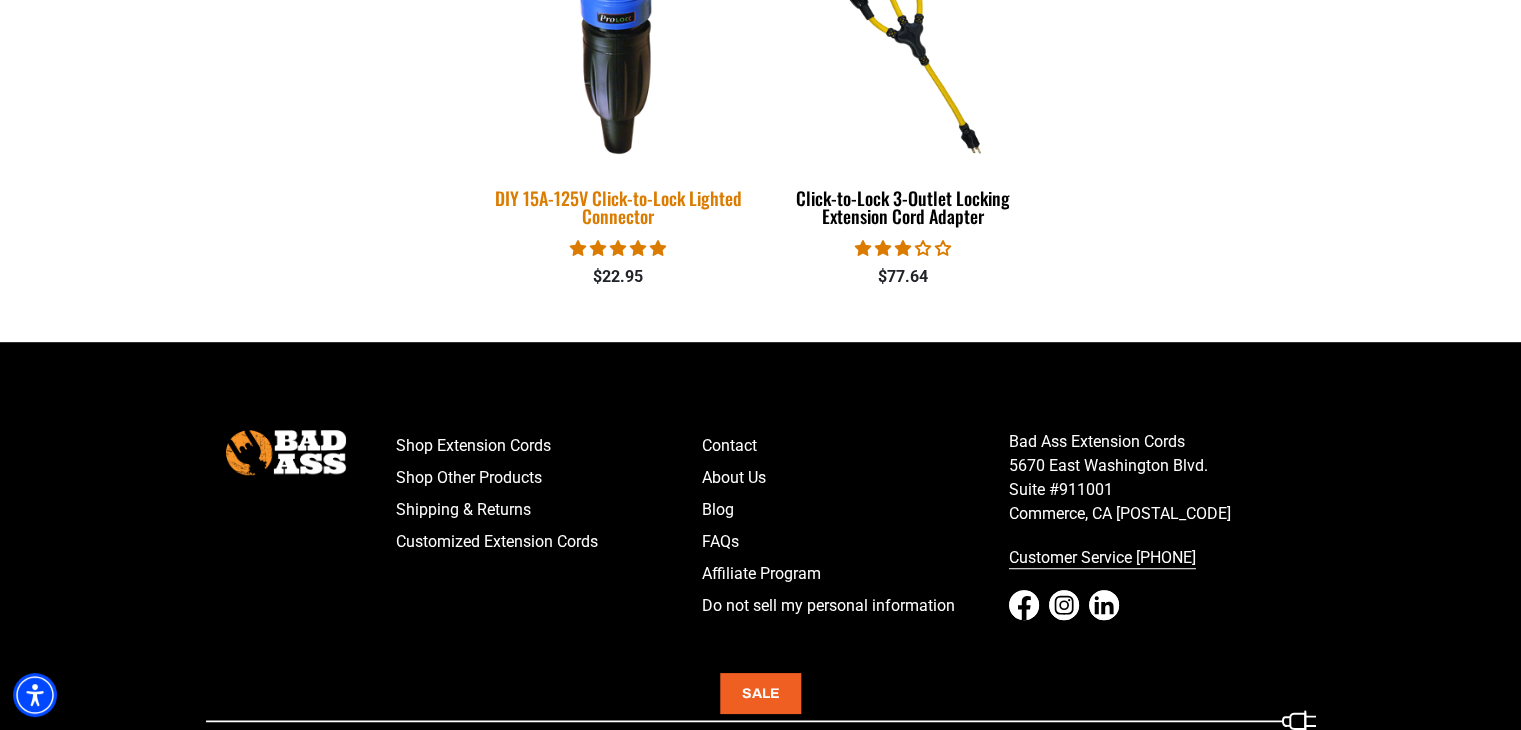 click on "DIY 15A-125V Click-to-Lock Lighted Connector" at bounding box center [618, 207] 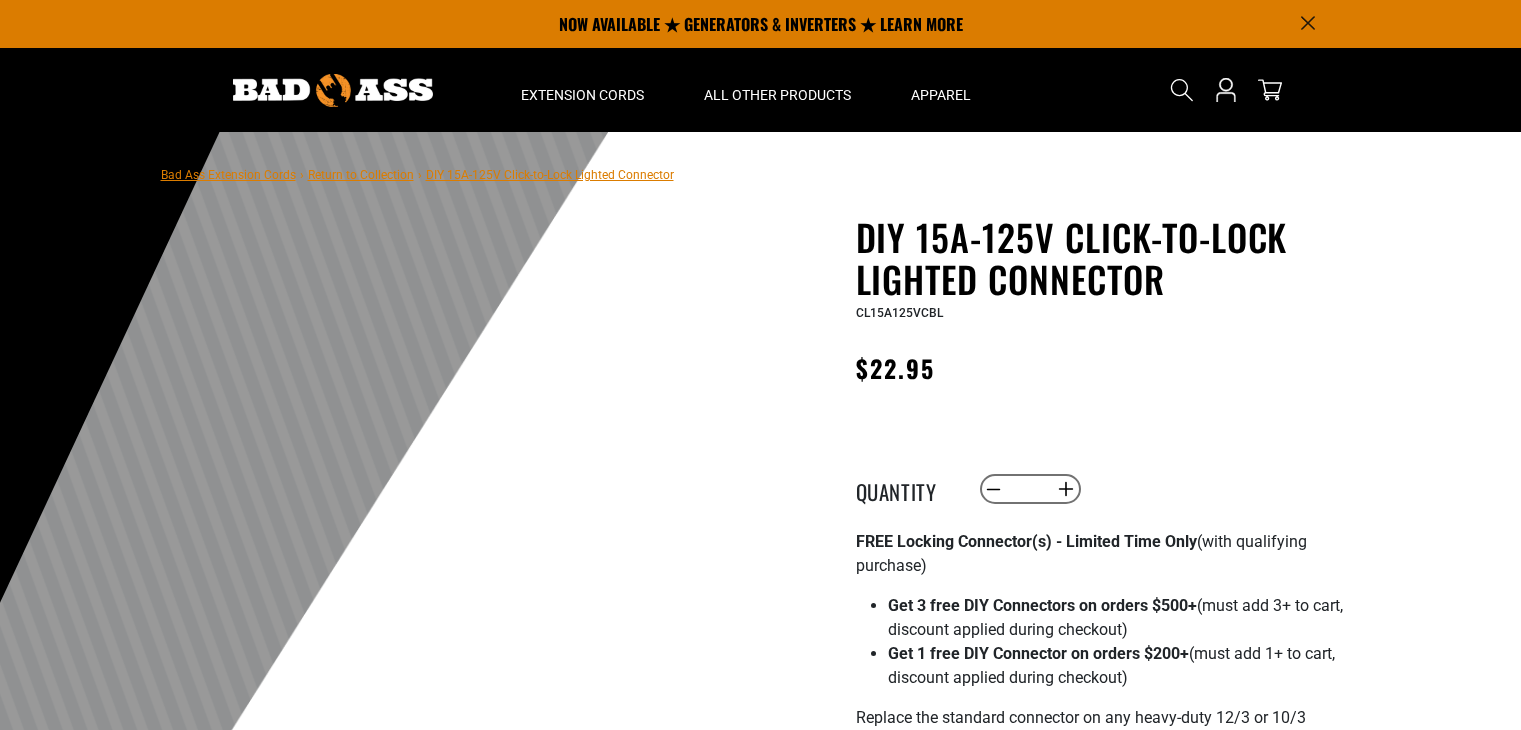 scroll, scrollTop: 0, scrollLeft: 0, axis: both 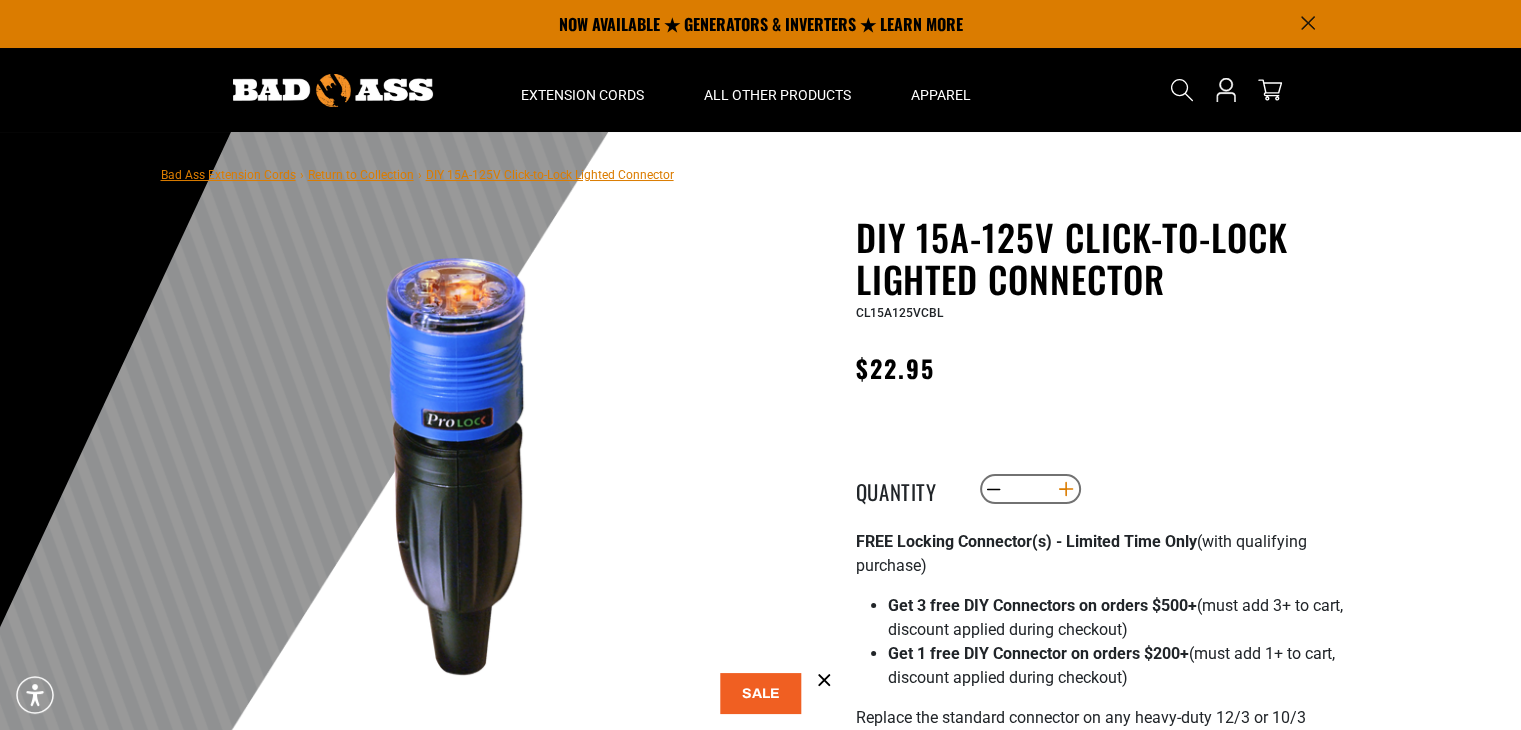 click on "Increase quantity for DIY 15A-125V Click-to-Lock Lighted Connector" at bounding box center (1065, 489) 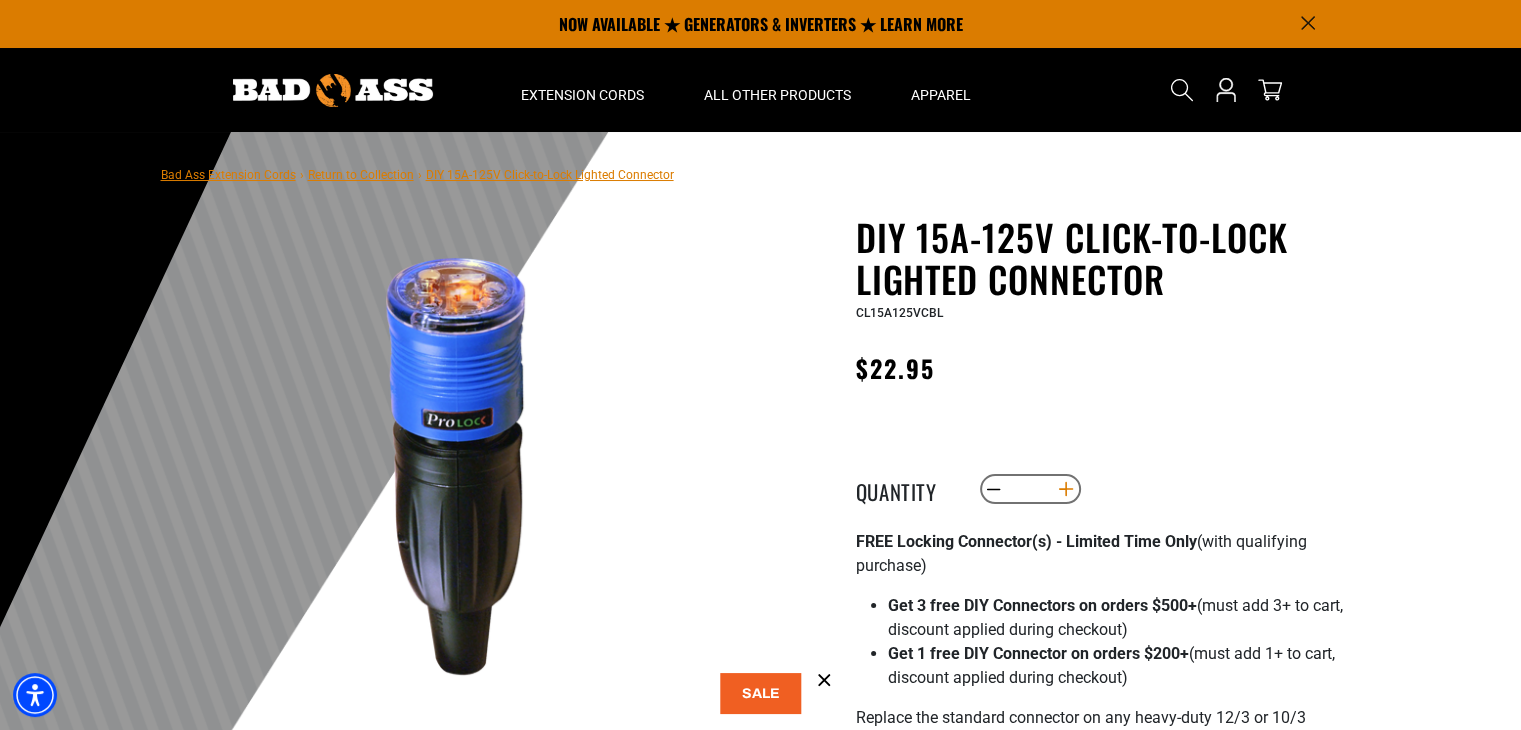 click on "Increase quantity for DIY 15A-125V Click-to-Lock Lighted Connector" at bounding box center (1065, 489) 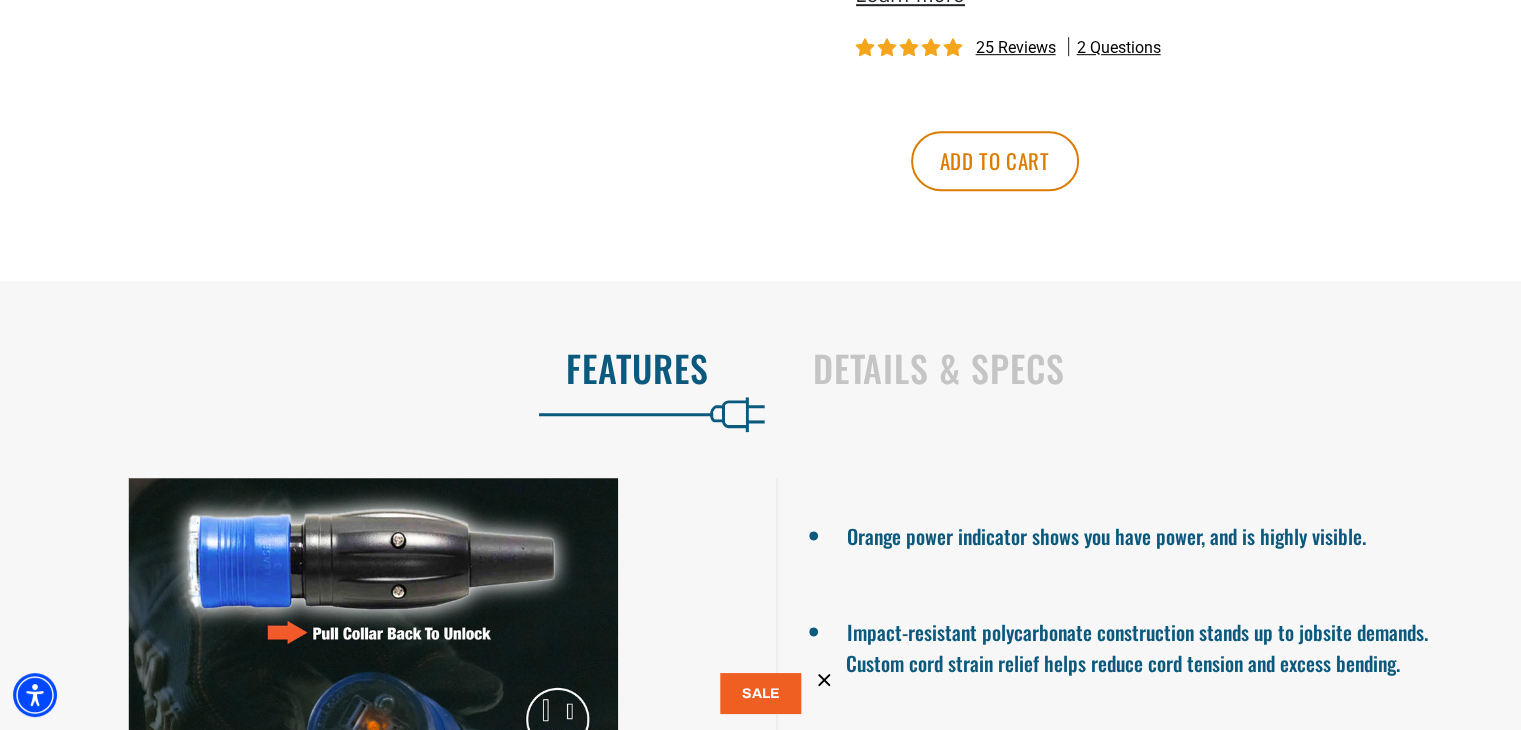 scroll, scrollTop: 1324, scrollLeft: 0, axis: vertical 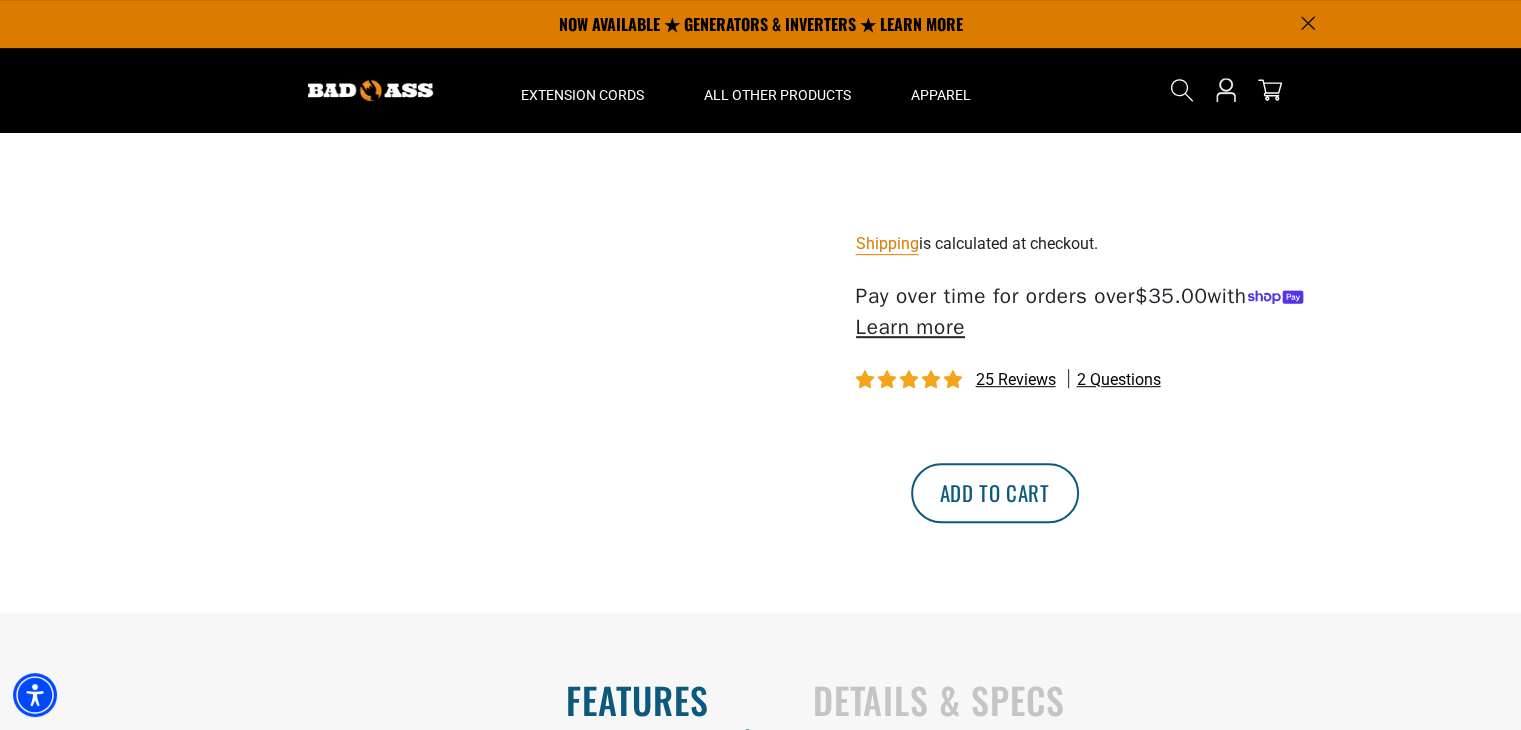click on "Add to cart" at bounding box center [995, 493] 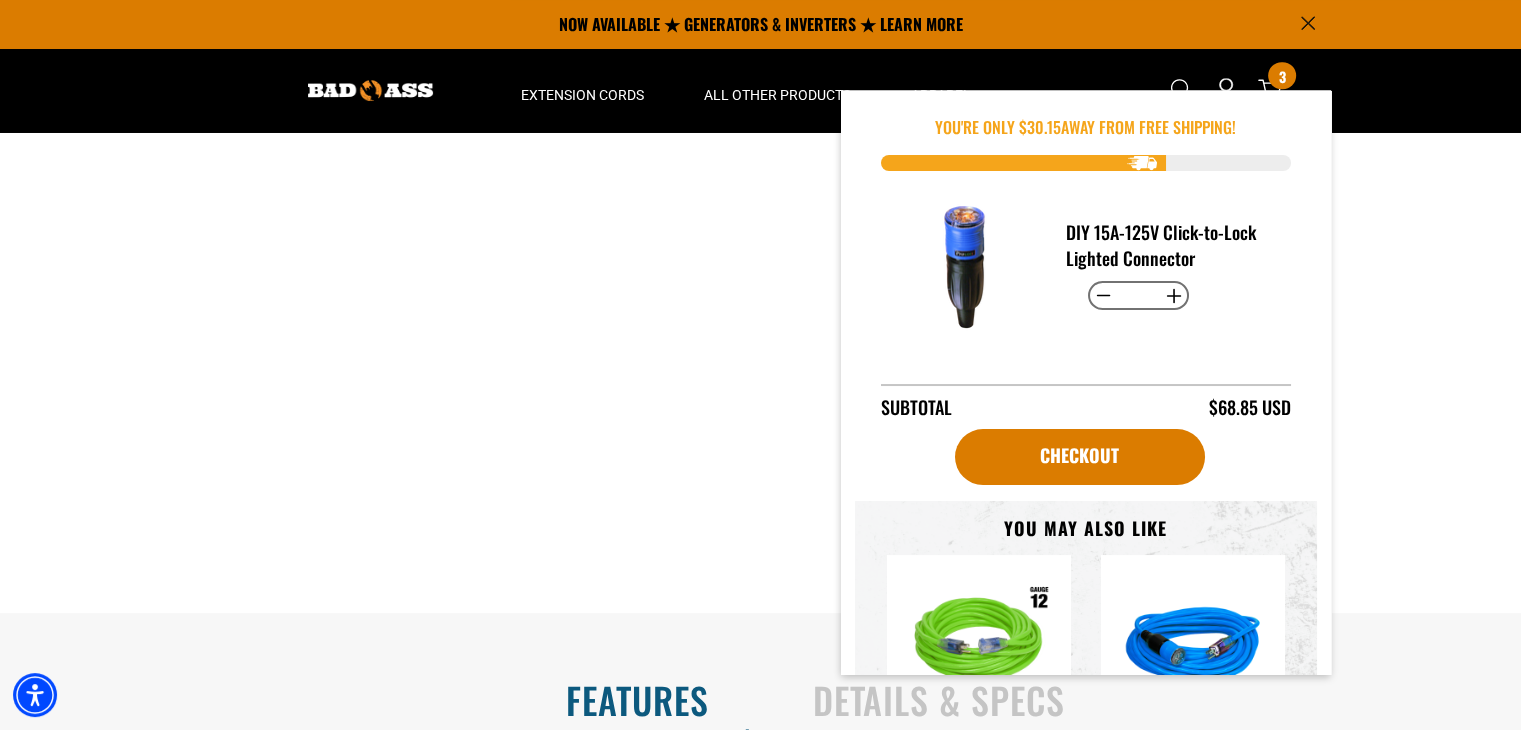 click on "1 of 3
Previous Next
1" at bounding box center [461, -82] 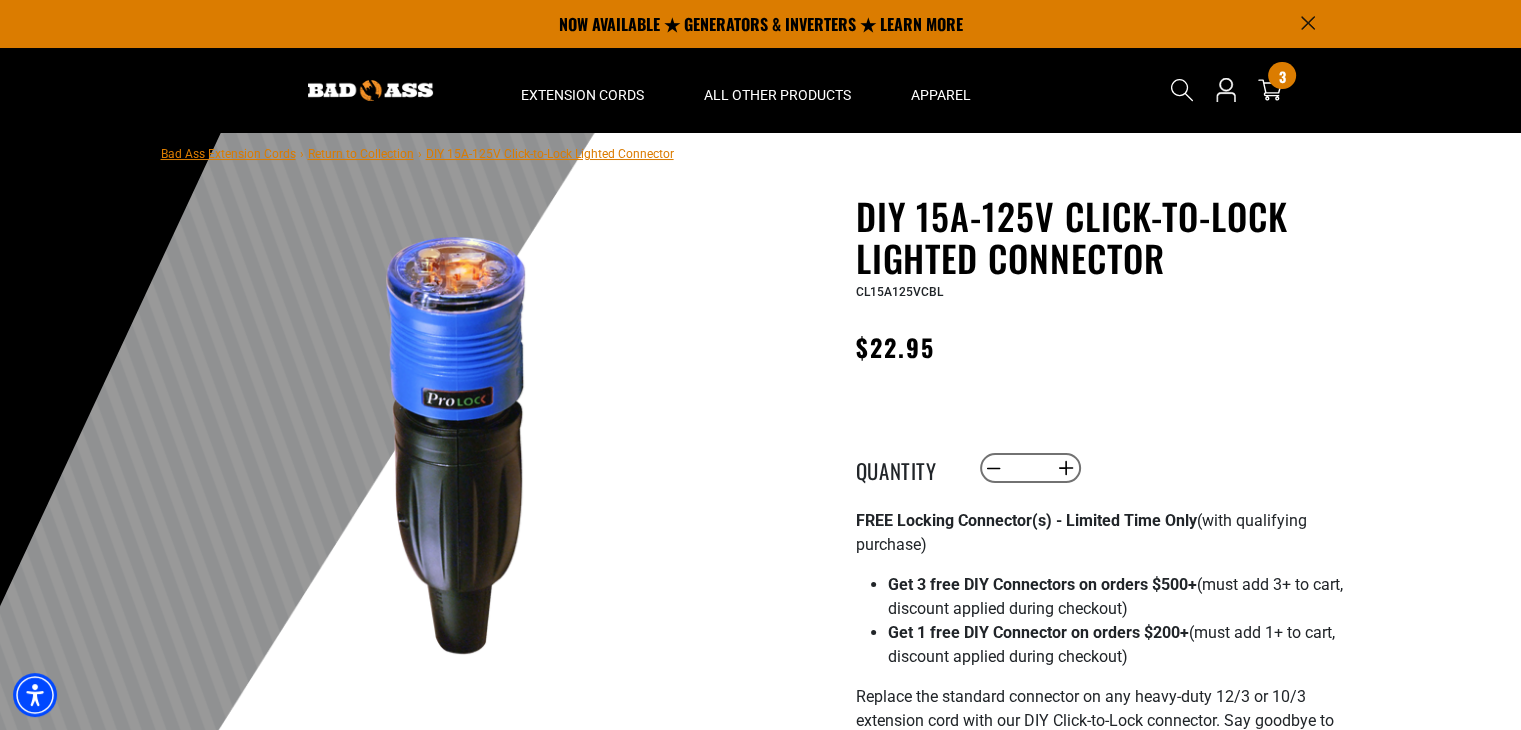 scroll, scrollTop: 0, scrollLeft: 0, axis: both 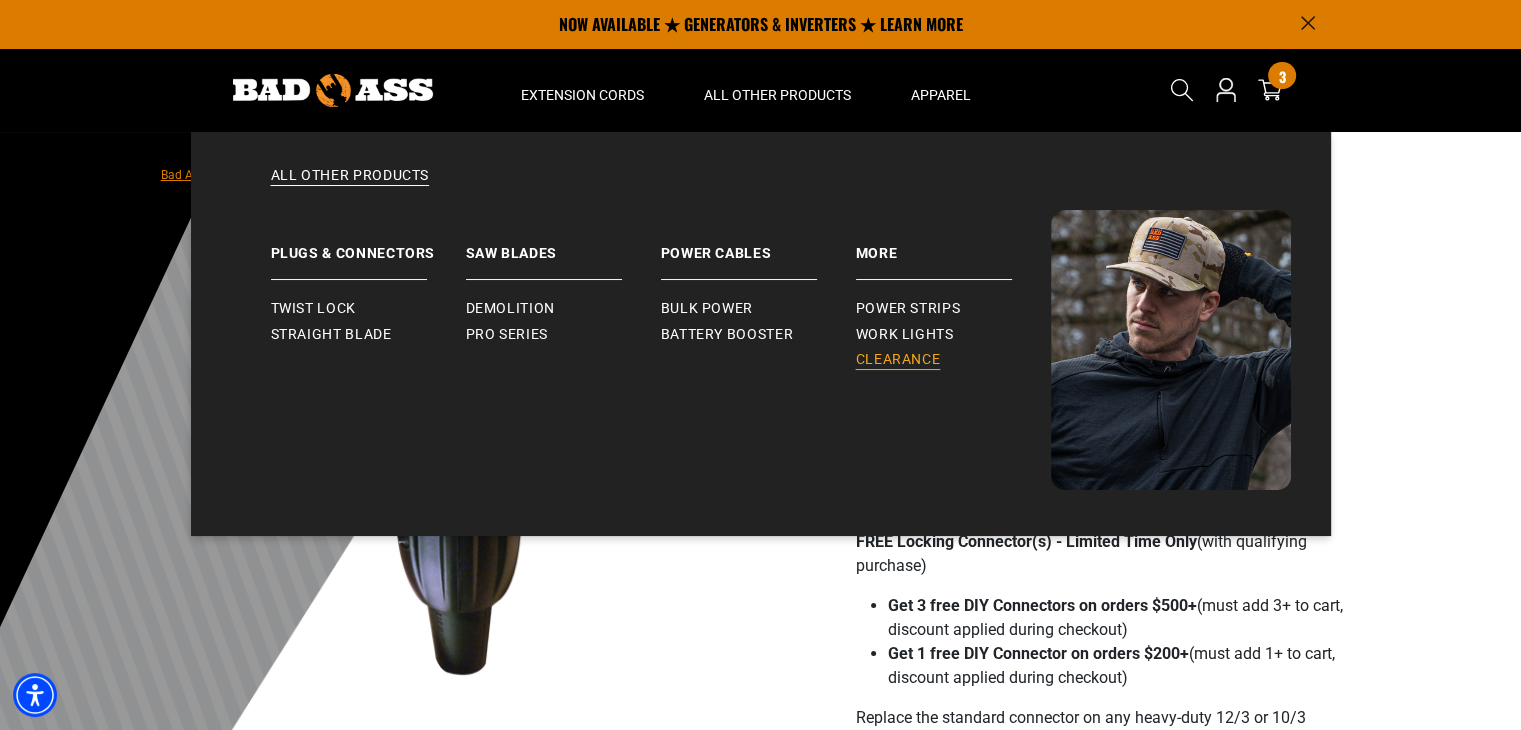 click on "Clearance" at bounding box center [898, 360] 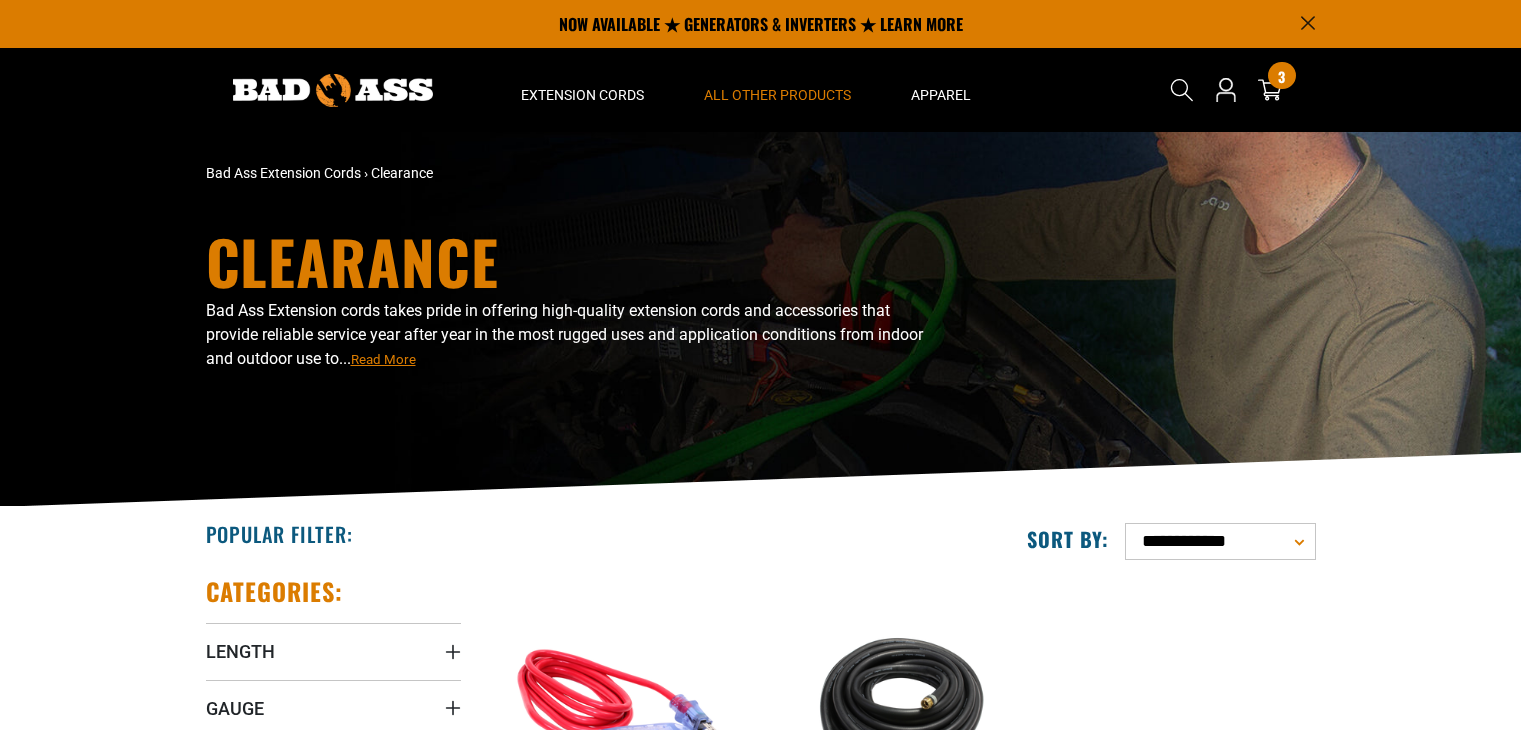scroll, scrollTop: 0, scrollLeft: 0, axis: both 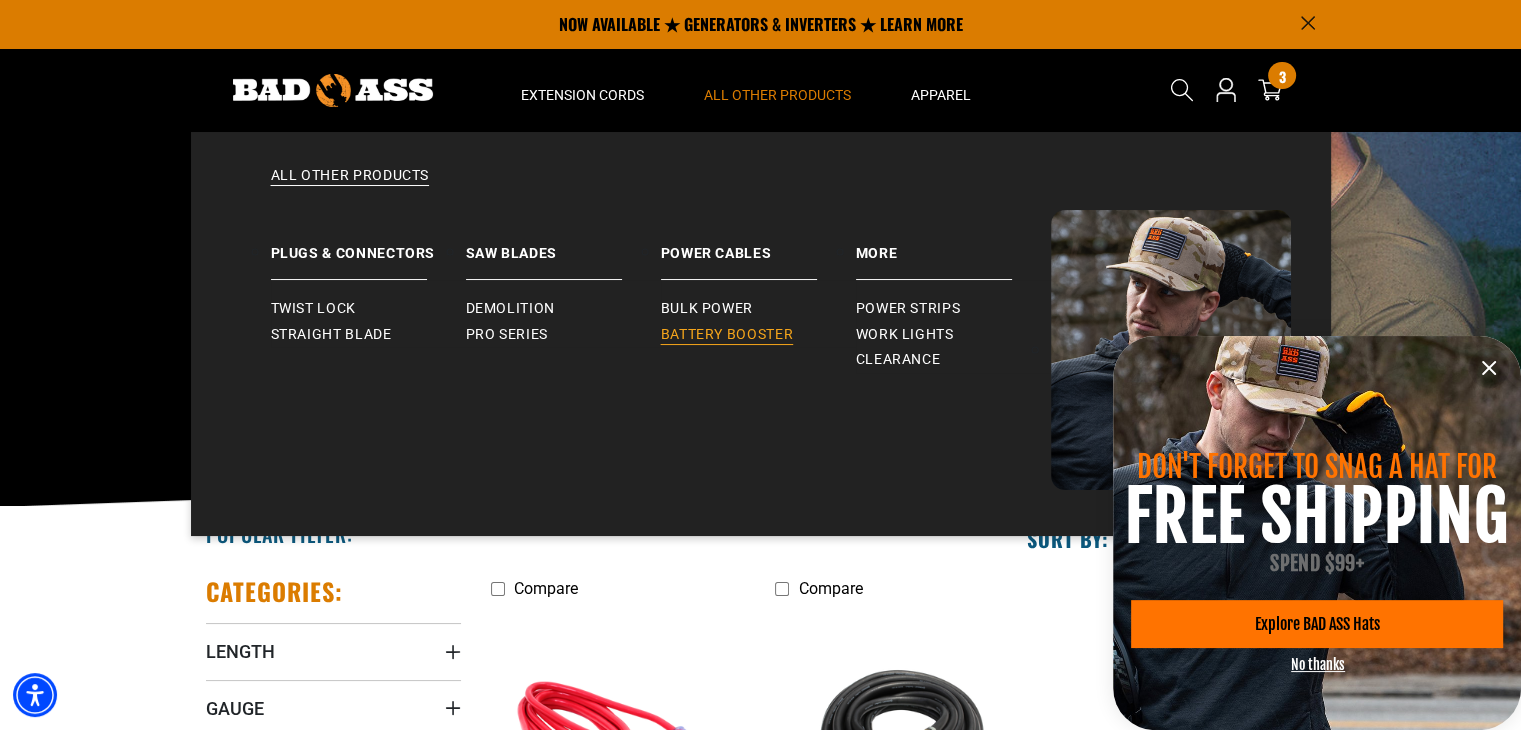 click on "Battery Booster" at bounding box center [727, 335] 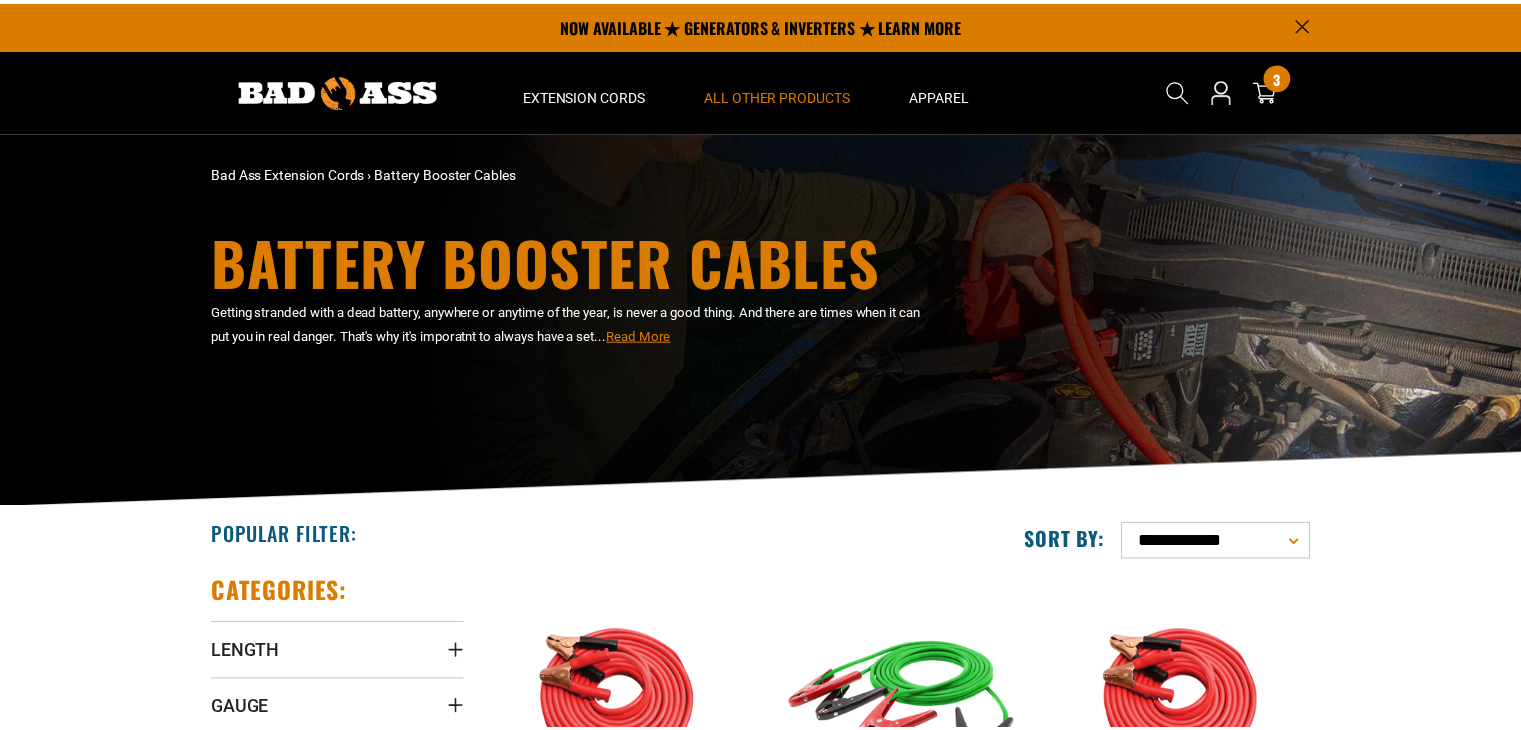 scroll, scrollTop: 0, scrollLeft: 0, axis: both 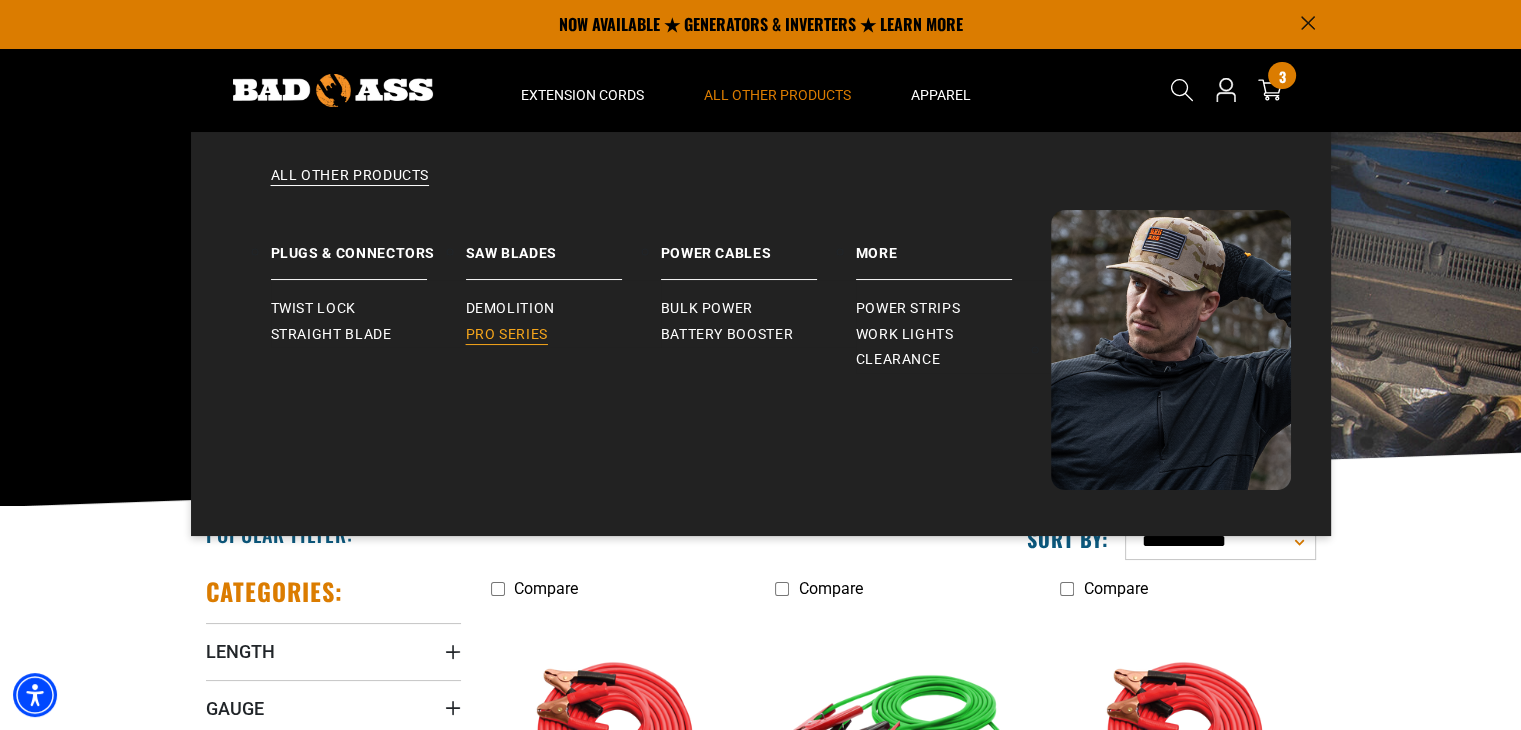 click on "Pro Series" at bounding box center [507, 335] 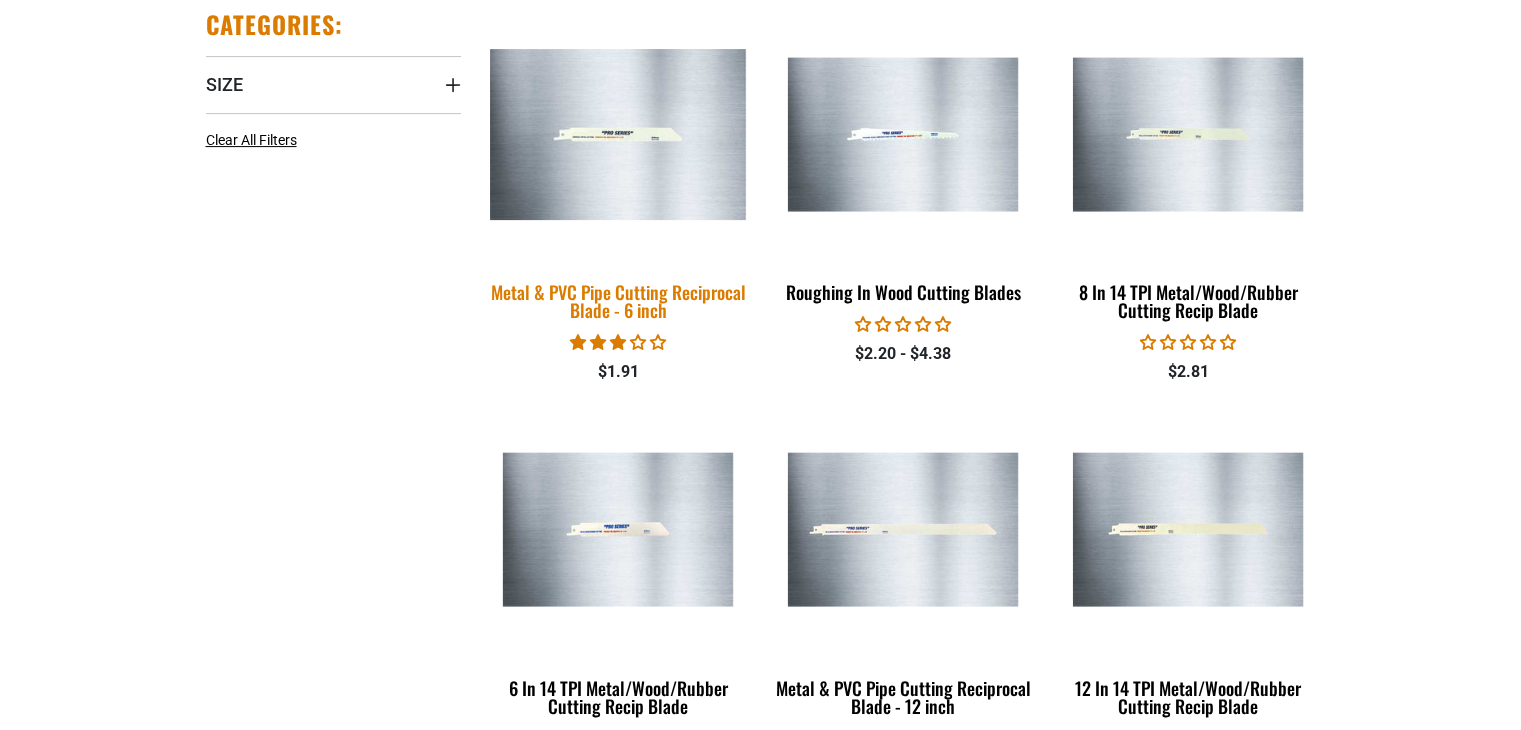 scroll, scrollTop: 635, scrollLeft: 0, axis: vertical 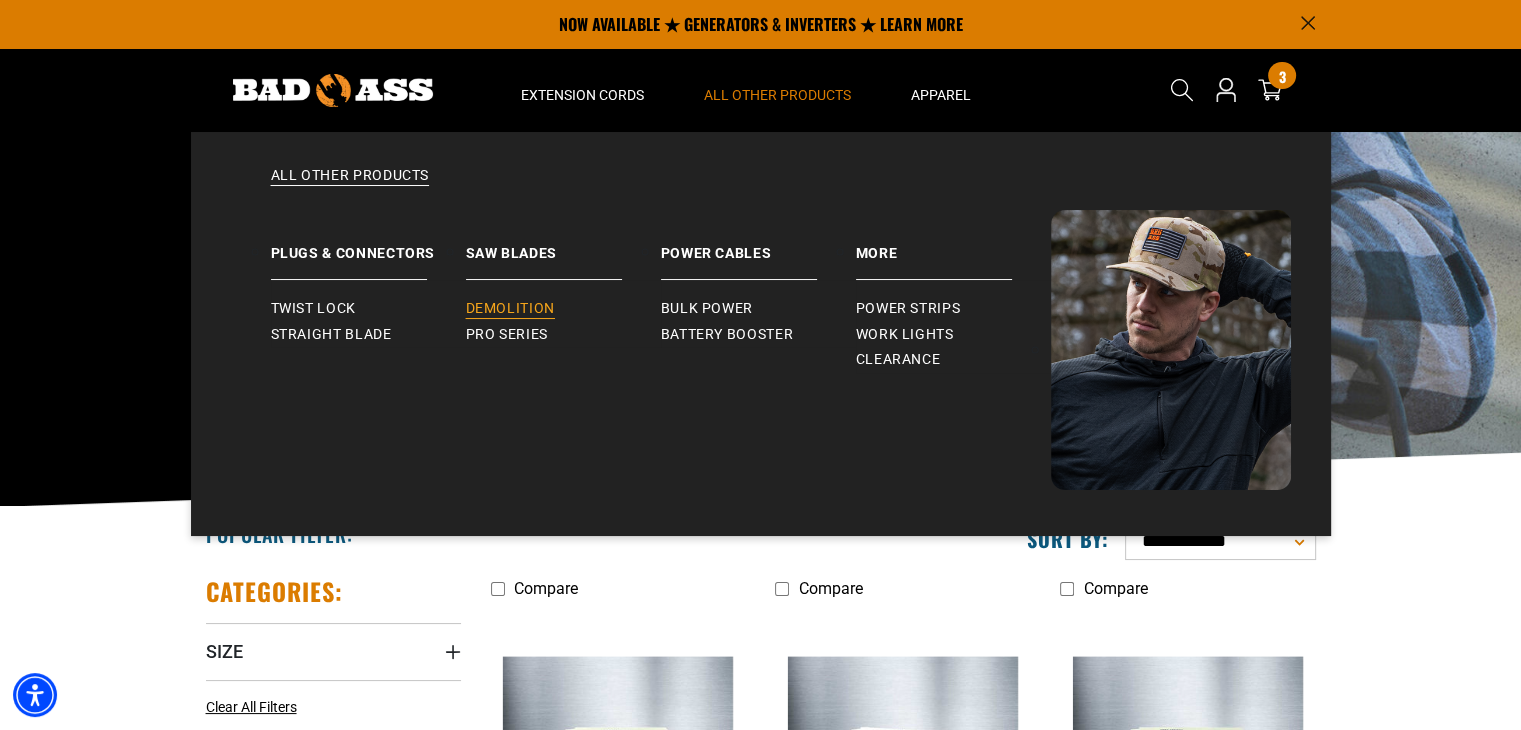 click on "Demolition" at bounding box center [510, 309] 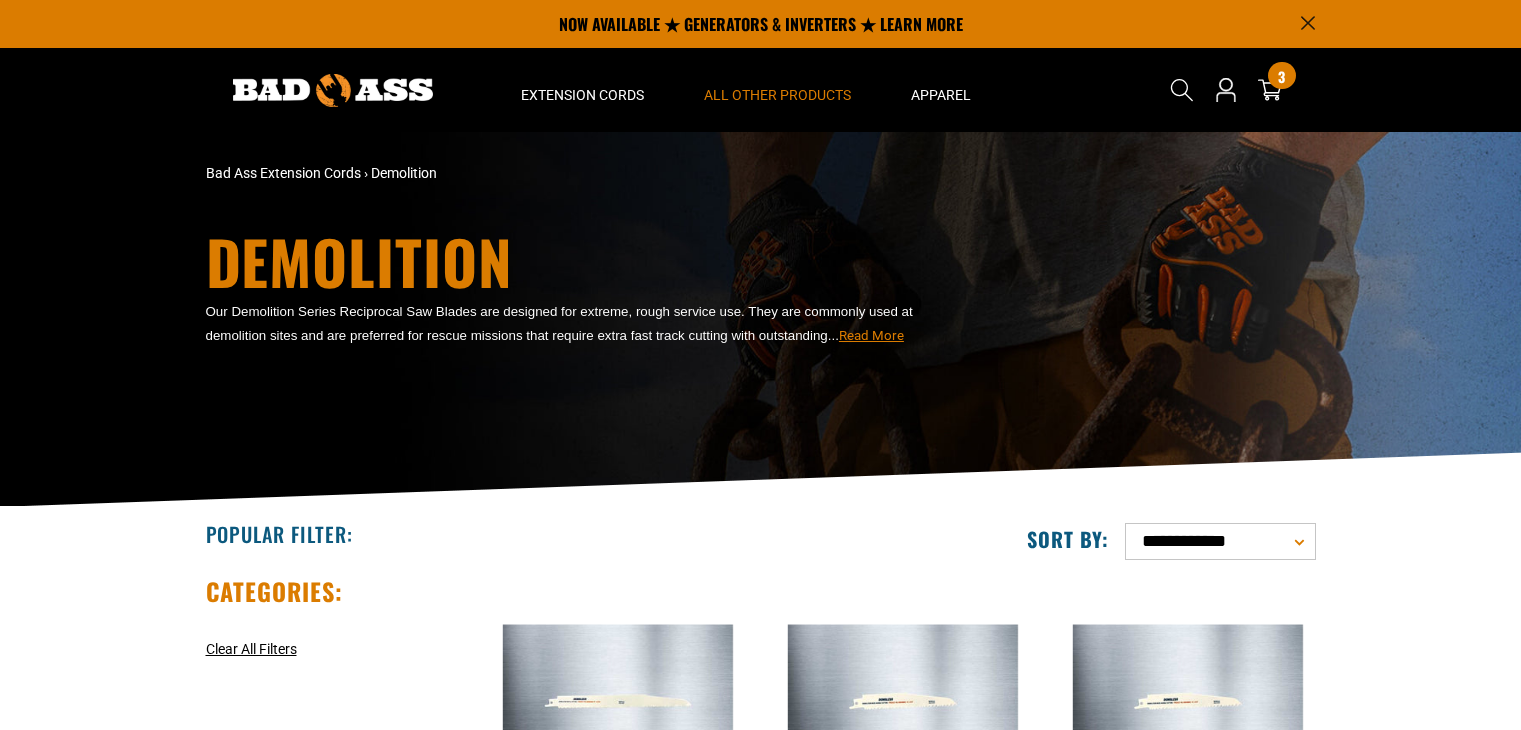 scroll, scrollTop: 0, scrollLeft: 0, axis: both 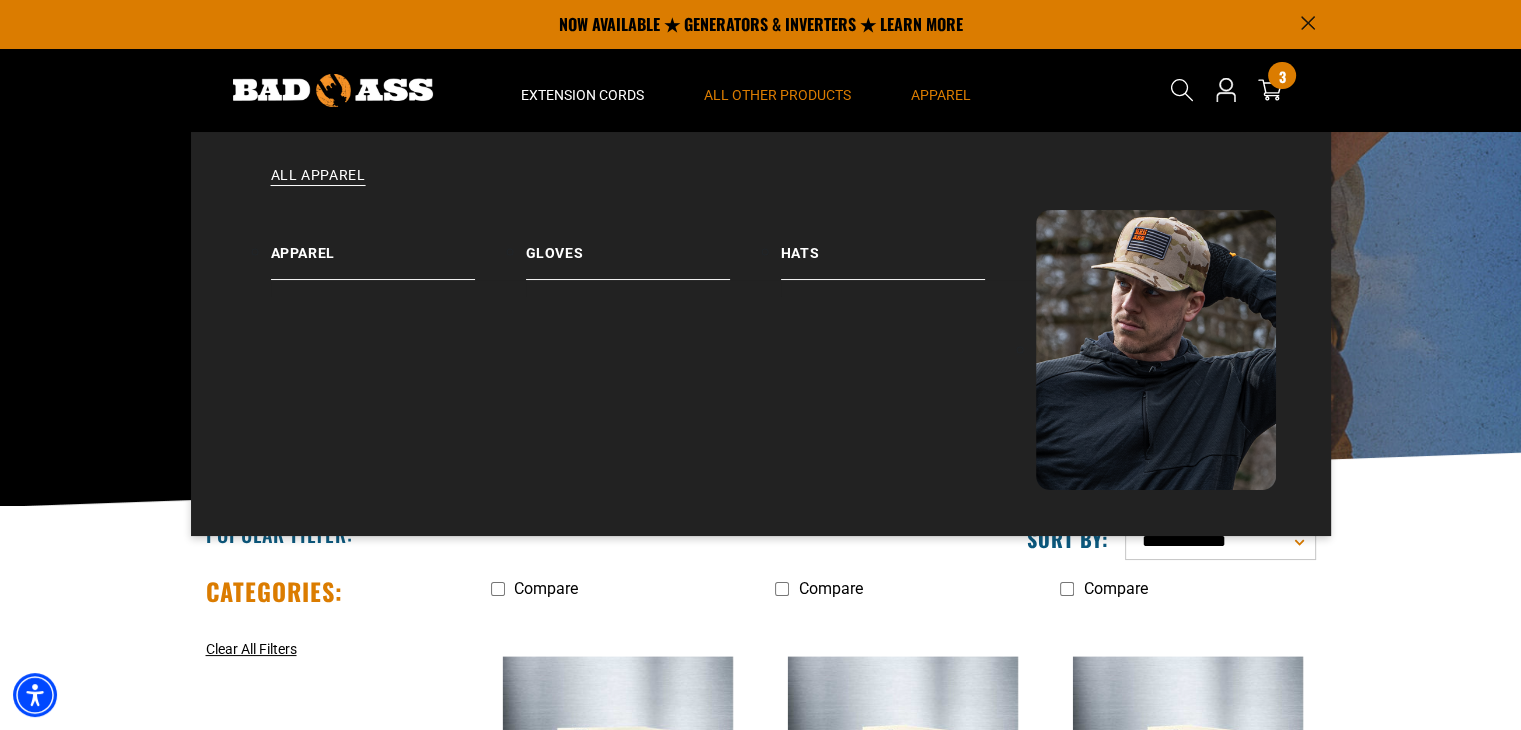click on "Apparel" at bounding box center [941, 95] 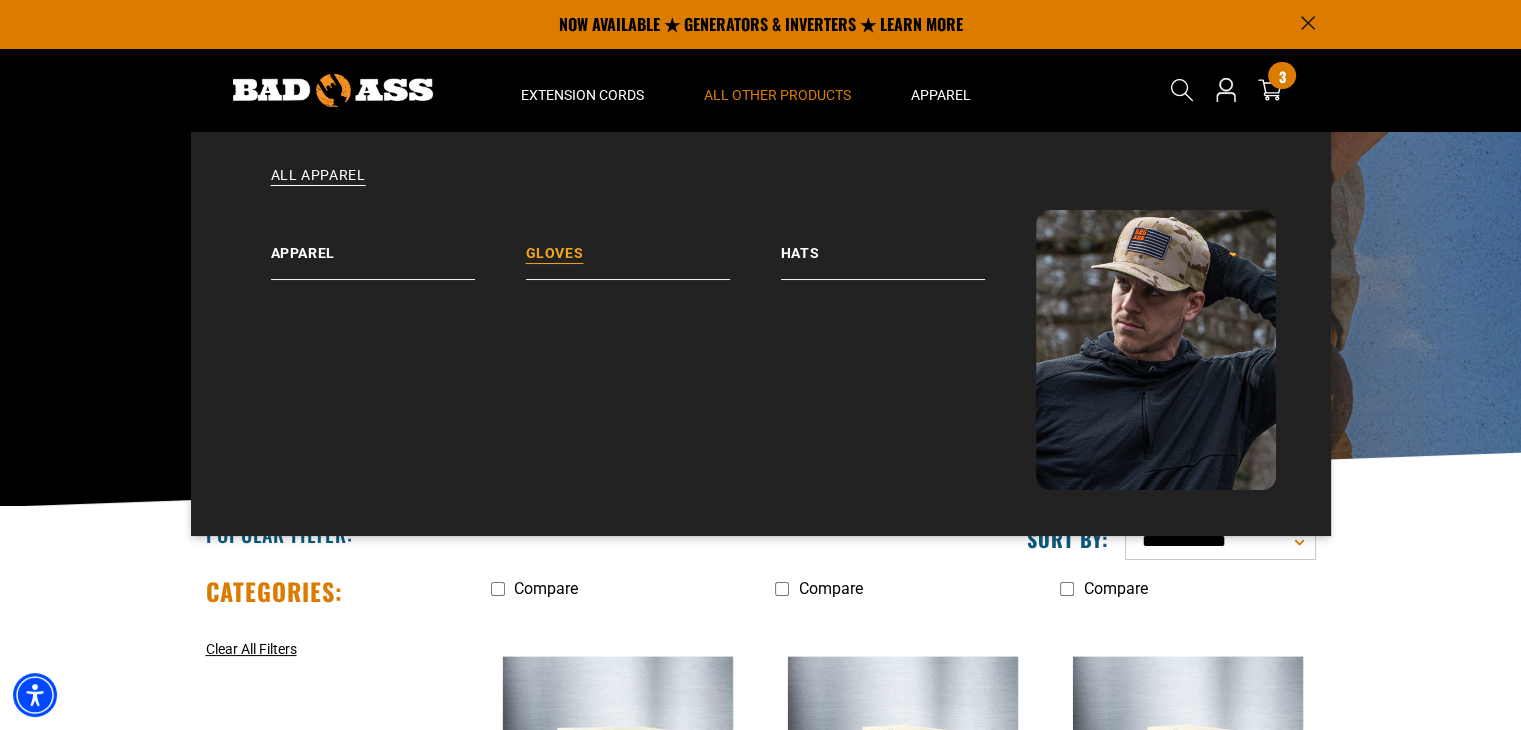click on "Gloves" at bounding box center (653, 245) 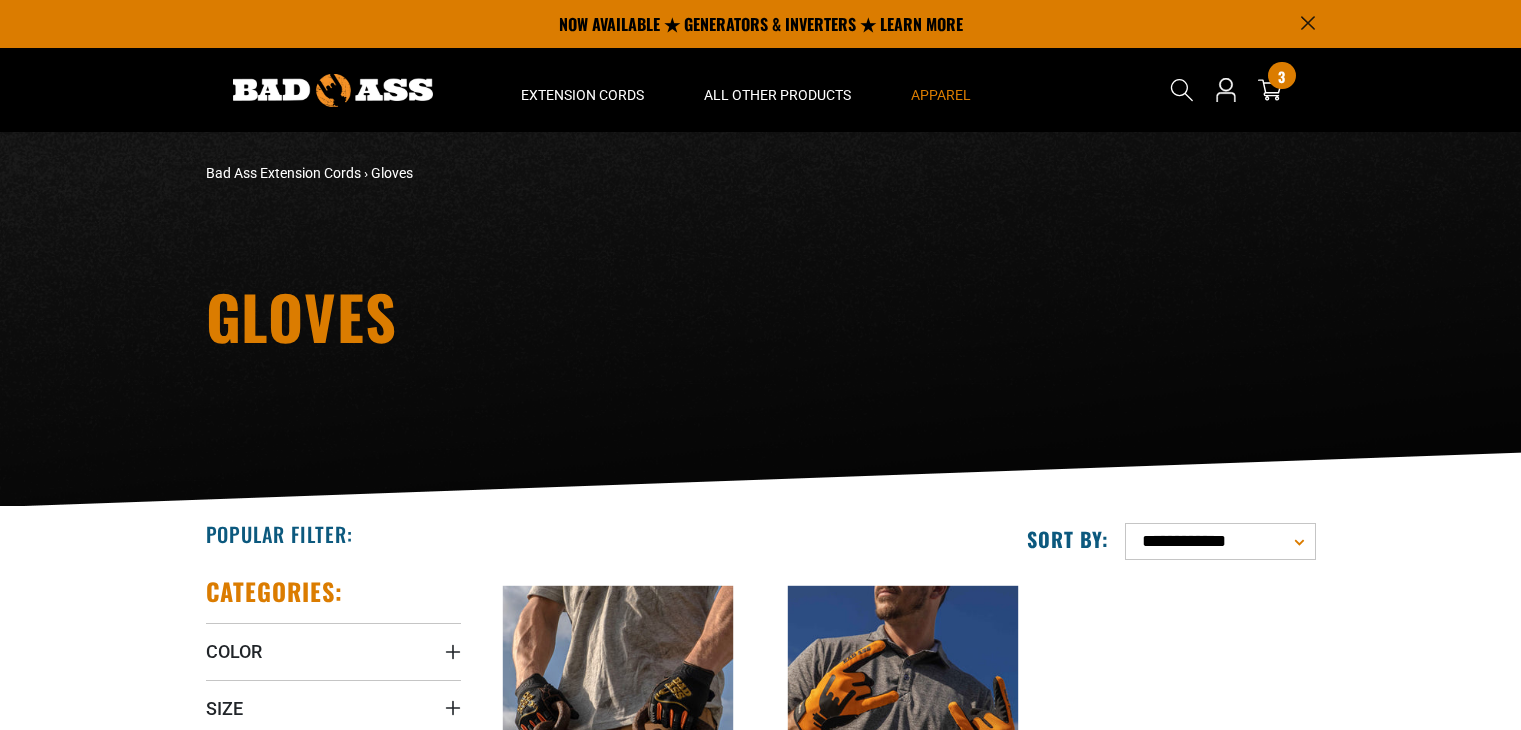 scroll, scrollTop: 0, scrollLeft: 0, axis: both 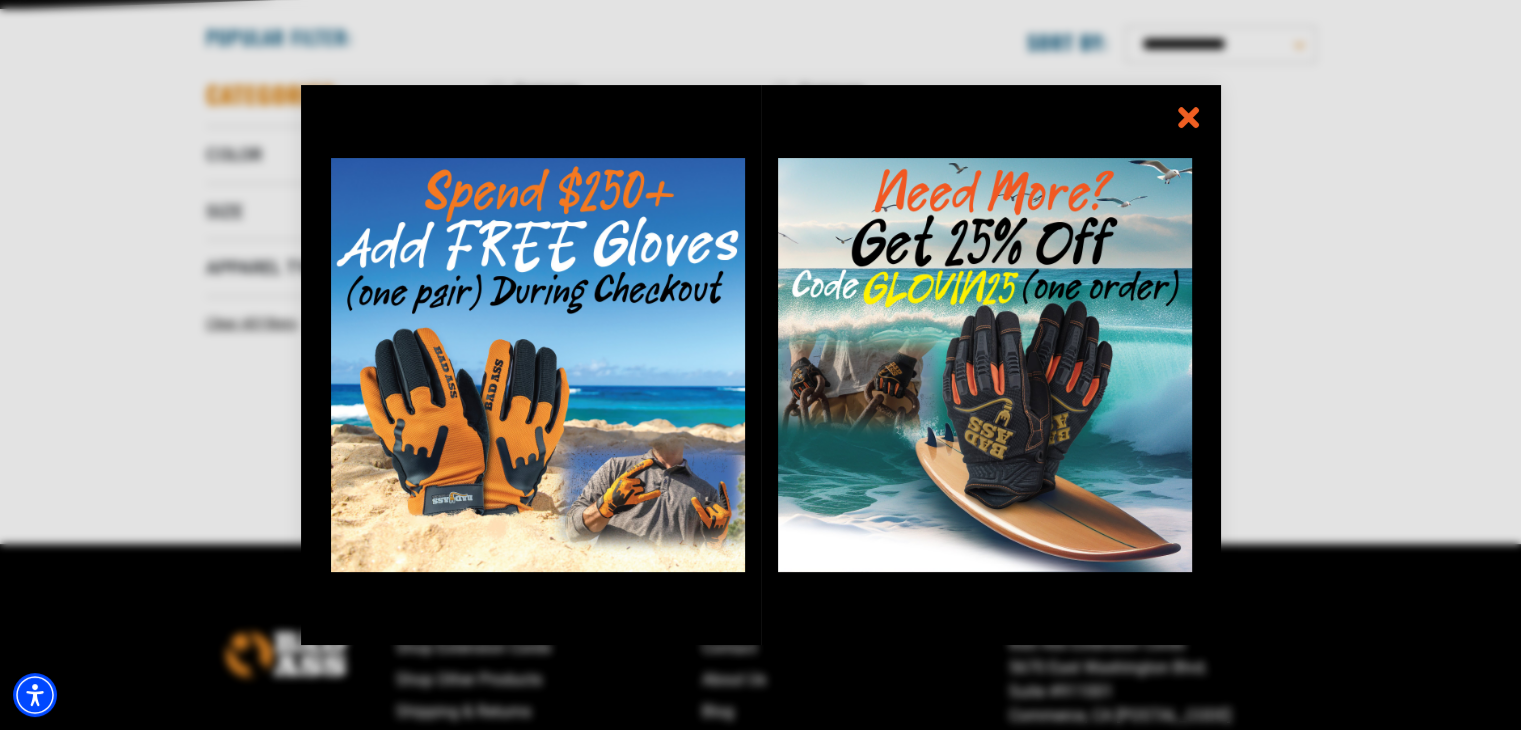 click 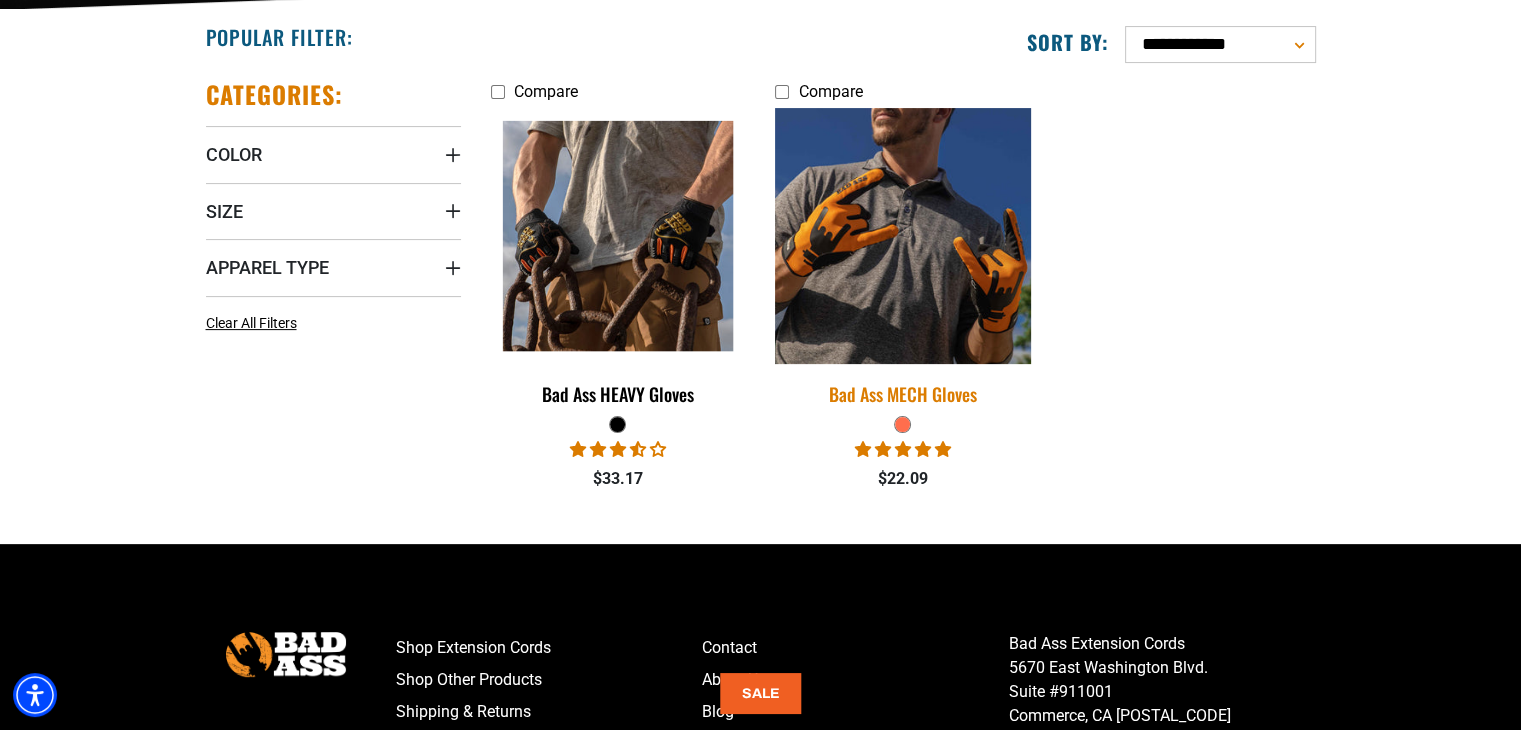 click at bounding box center (903, 236) 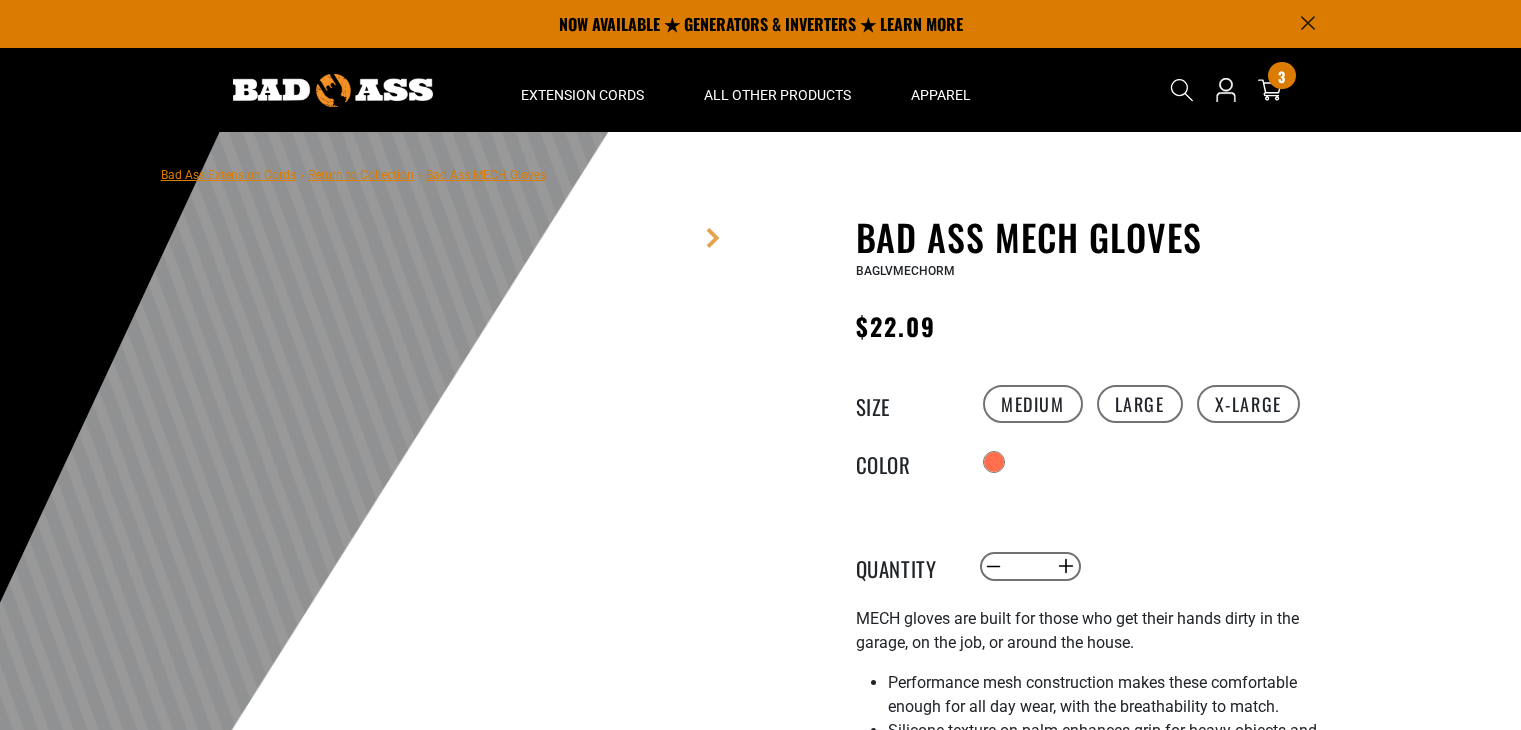 scroll, scrollTop: 0, scrollLeft: 0, axis: both 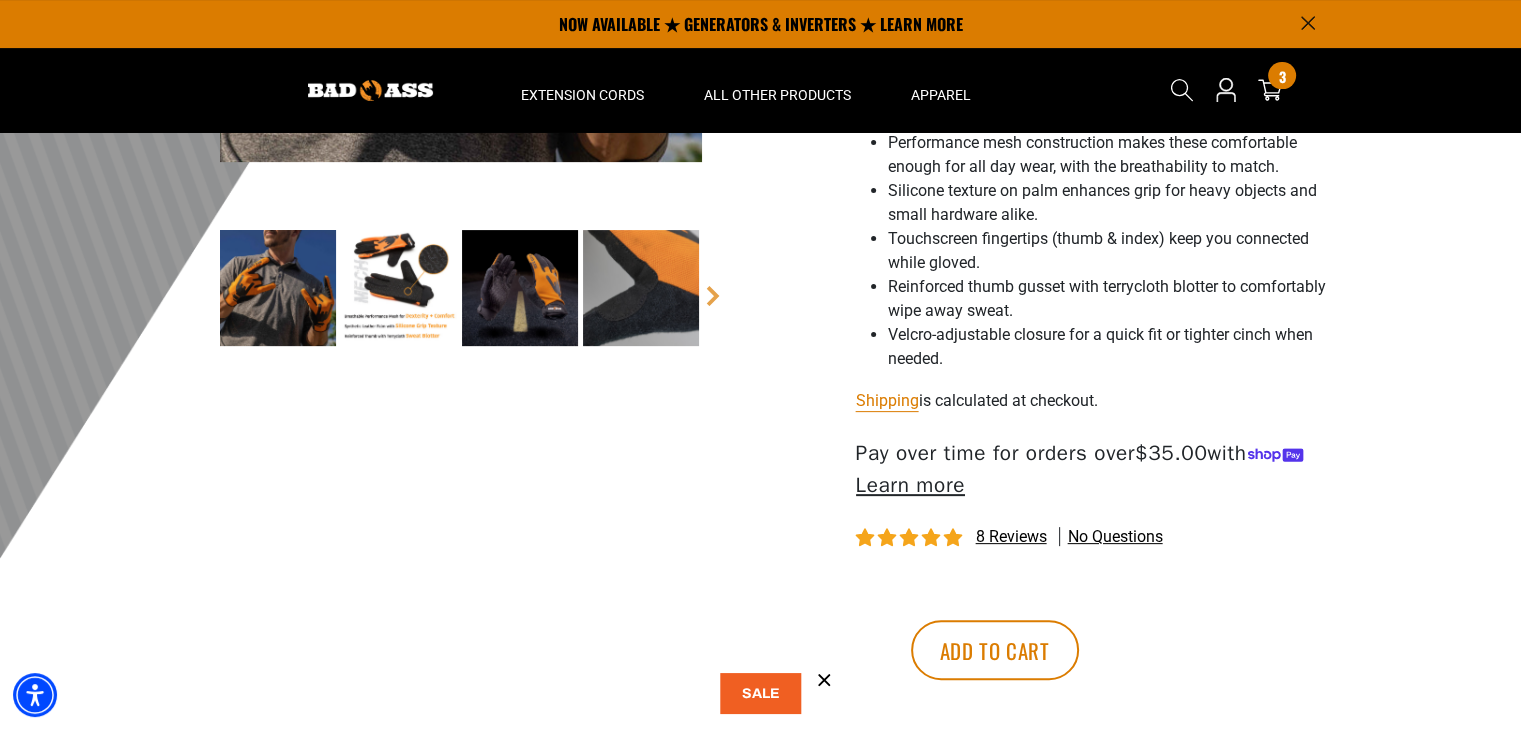 click at bounding box center (641, 288) 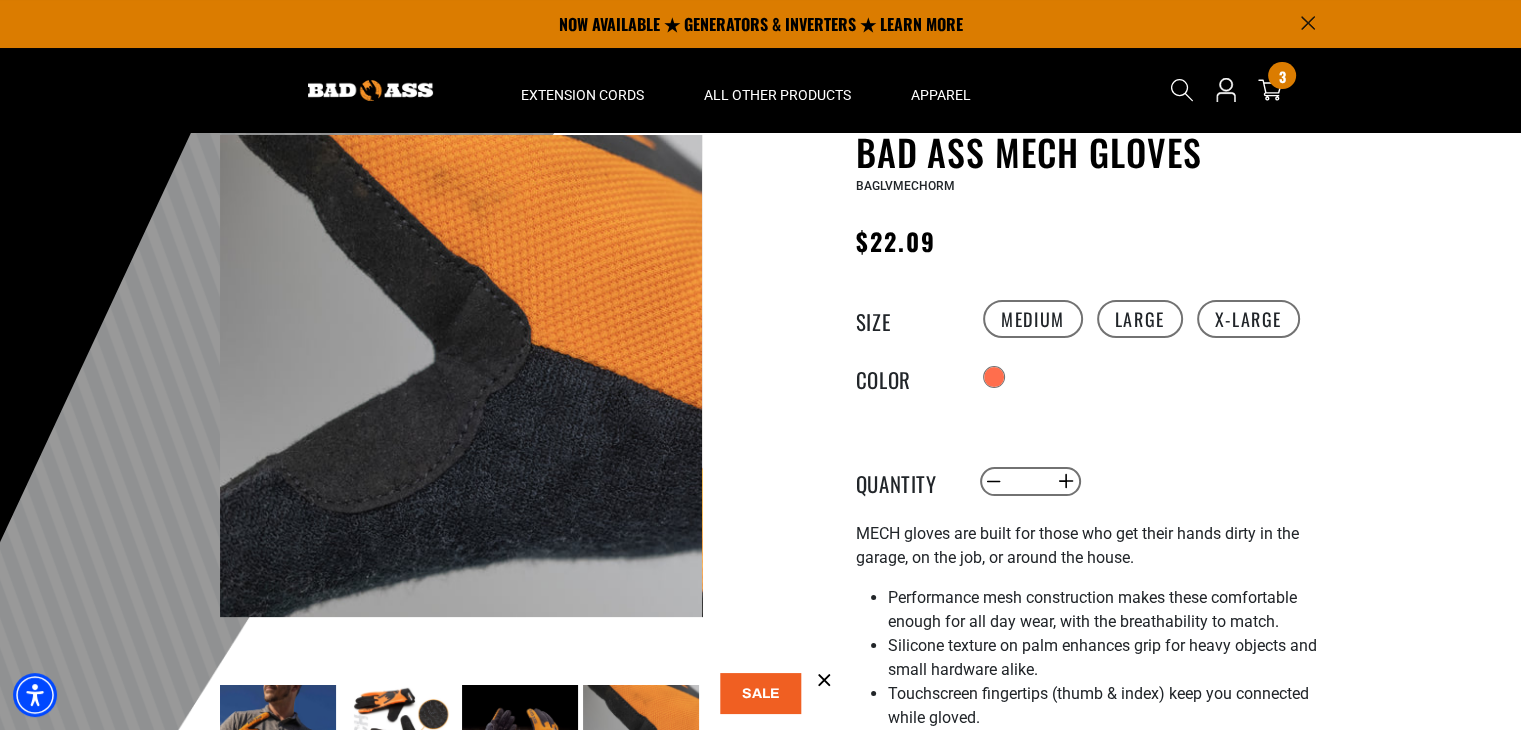 scroll, scrollTop: 0, scrollLeft: 0, axis: both 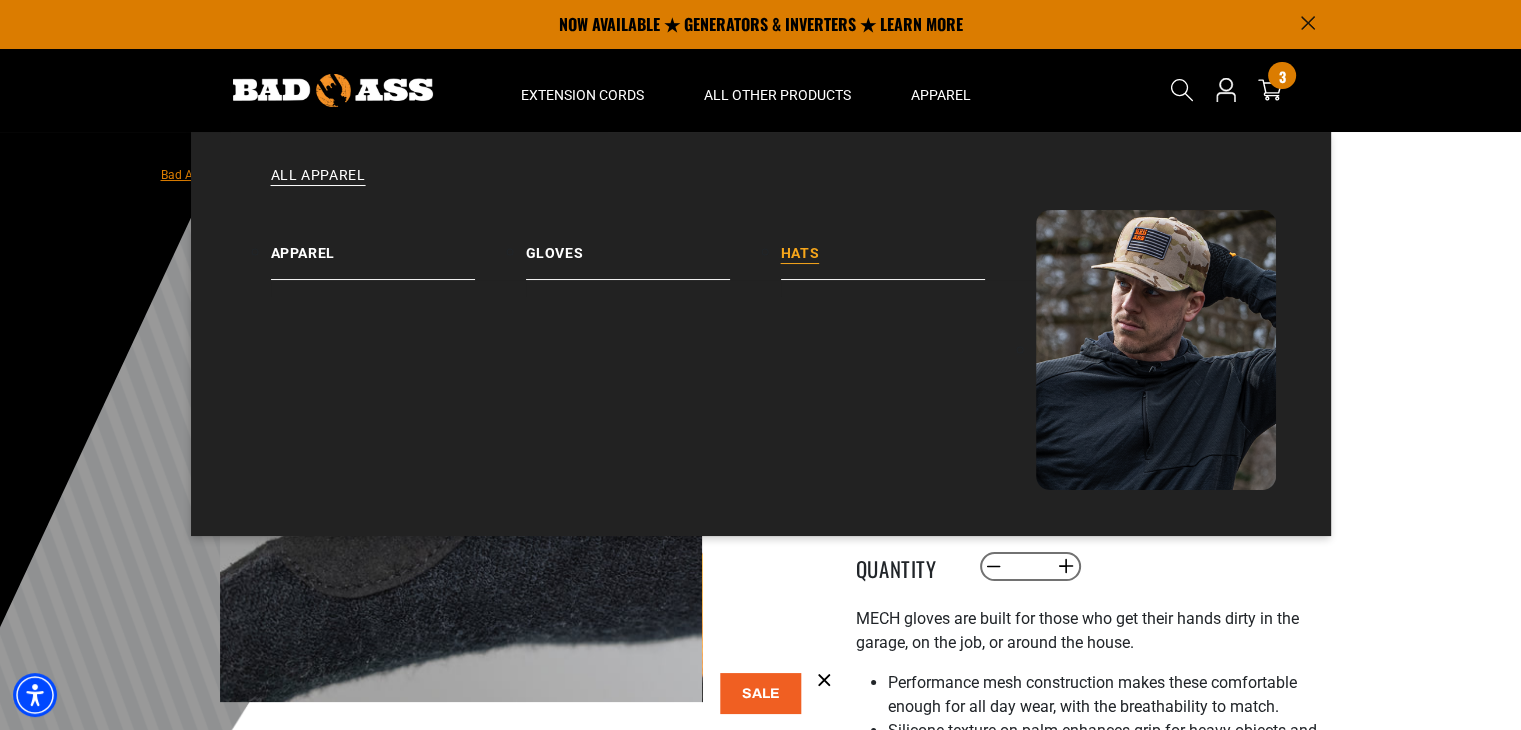 click on "Hats" at bounding box center (908, 245) 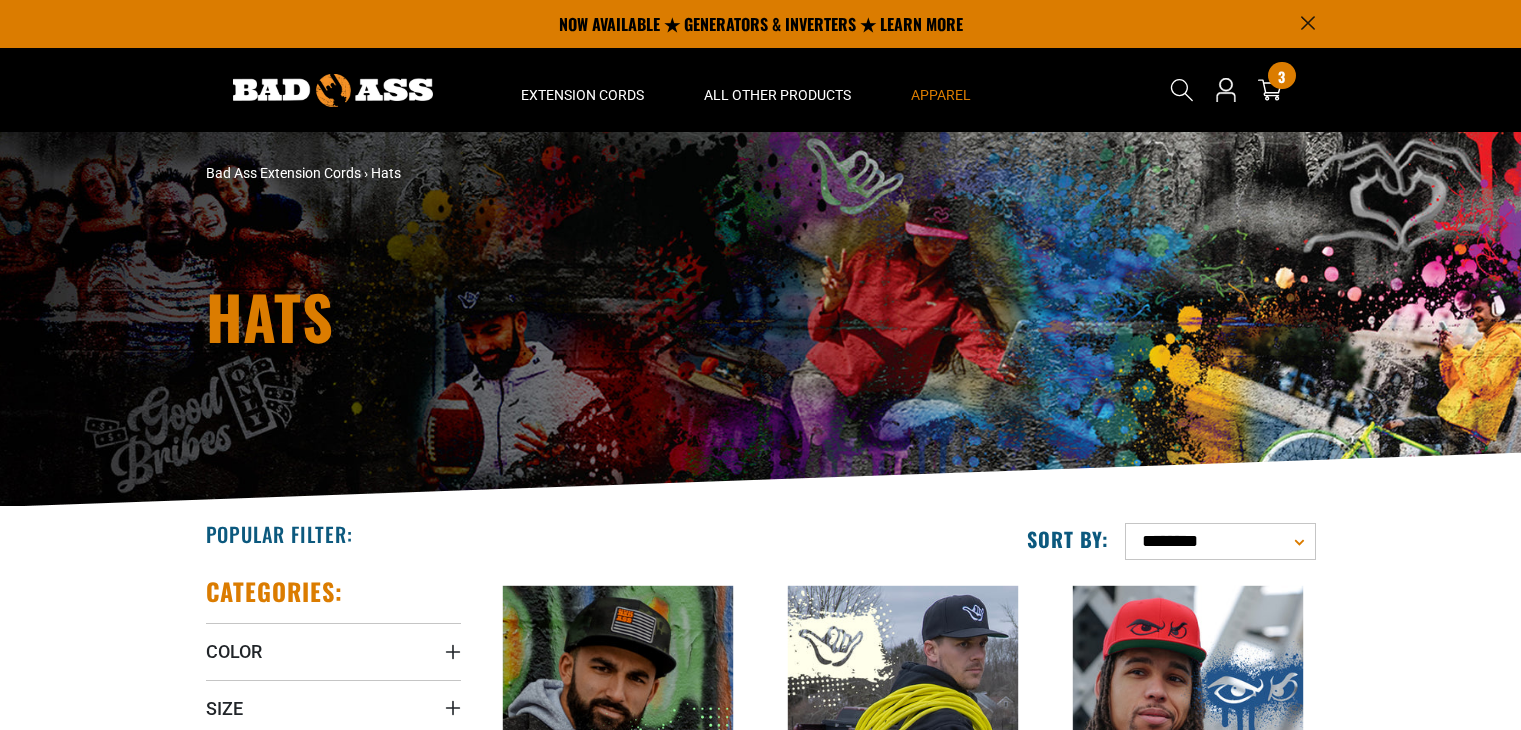 scroll, scrollTop: 0, scrollLeft: 0, axis: both 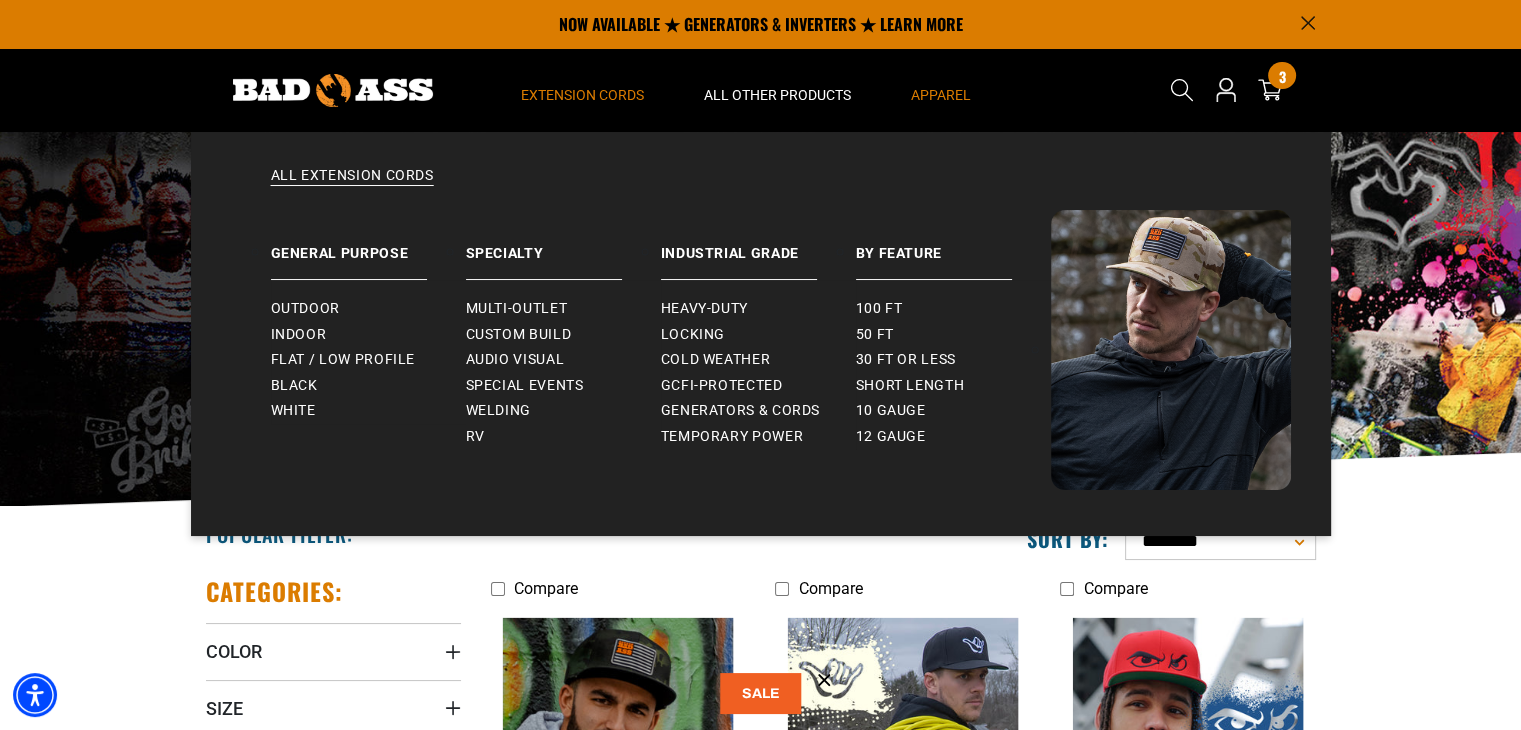 click on "Extension Cords" at bounding box center [582, 95] 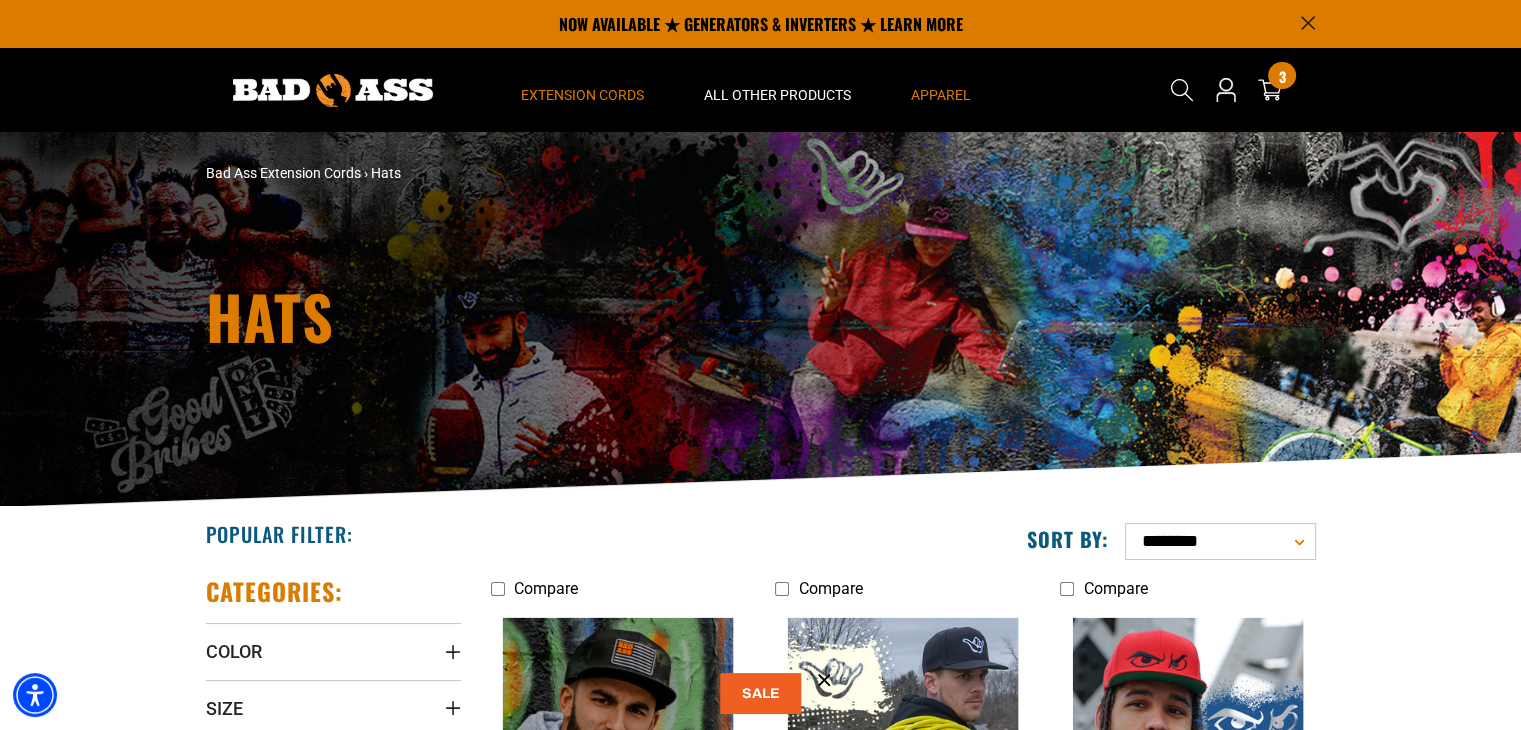 click on "Extension Cords" at bounding box center [582, 95] 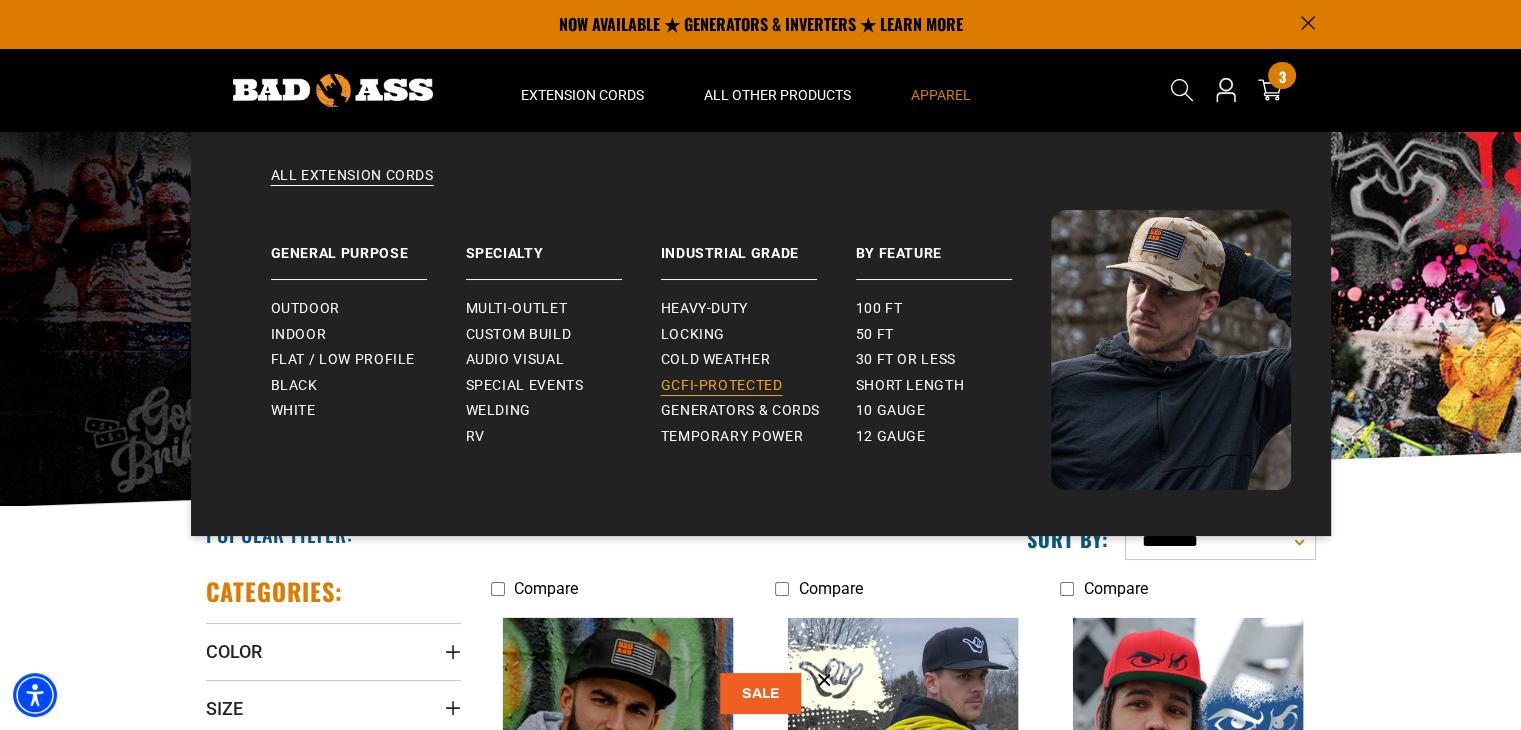 click on "GCFI-Protected" at bounding box center (758, 386) 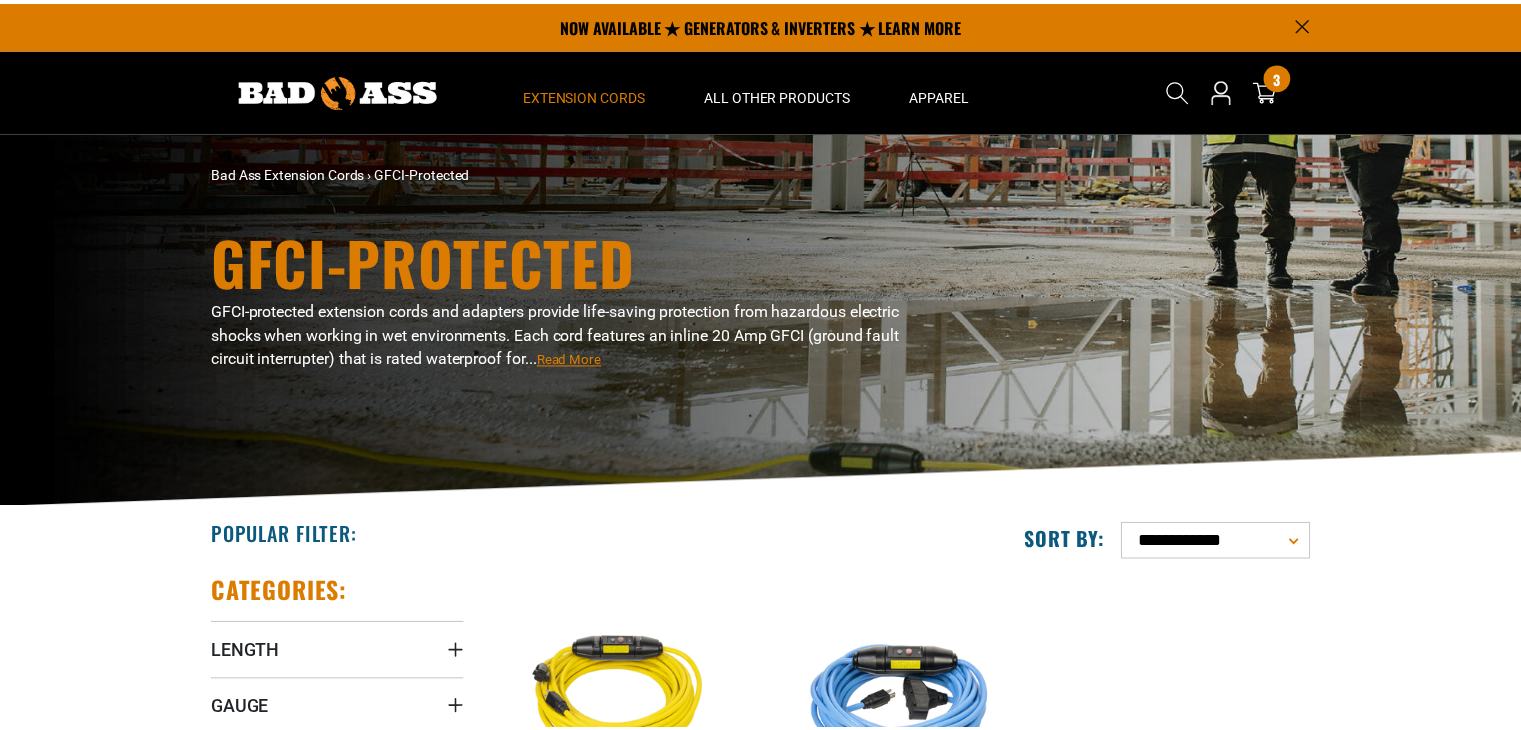 scroll, scrollTop: 0, scrollLeft: 0, axis: both 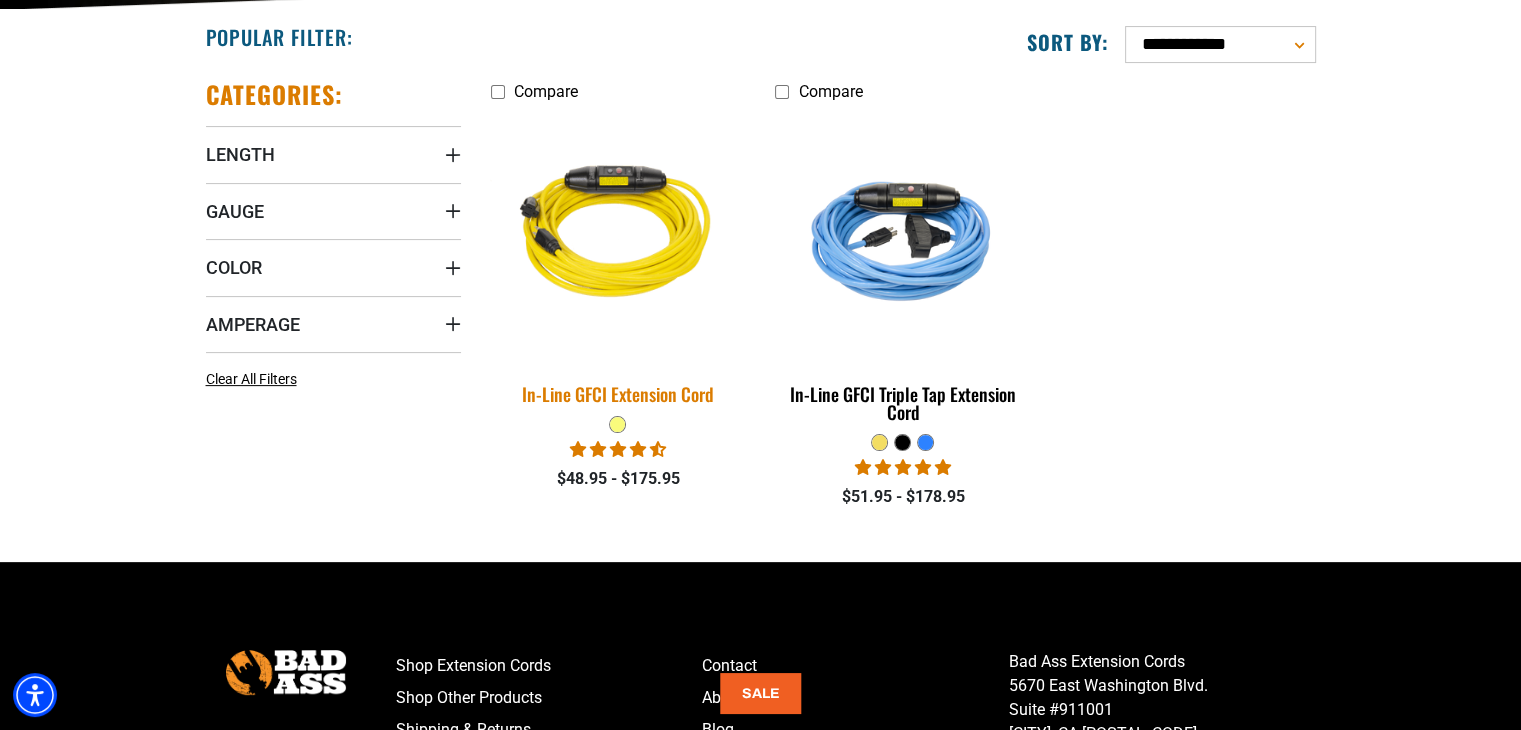 click on "In-Line GFCI Extension Cord" at bounding box center (618, 394) 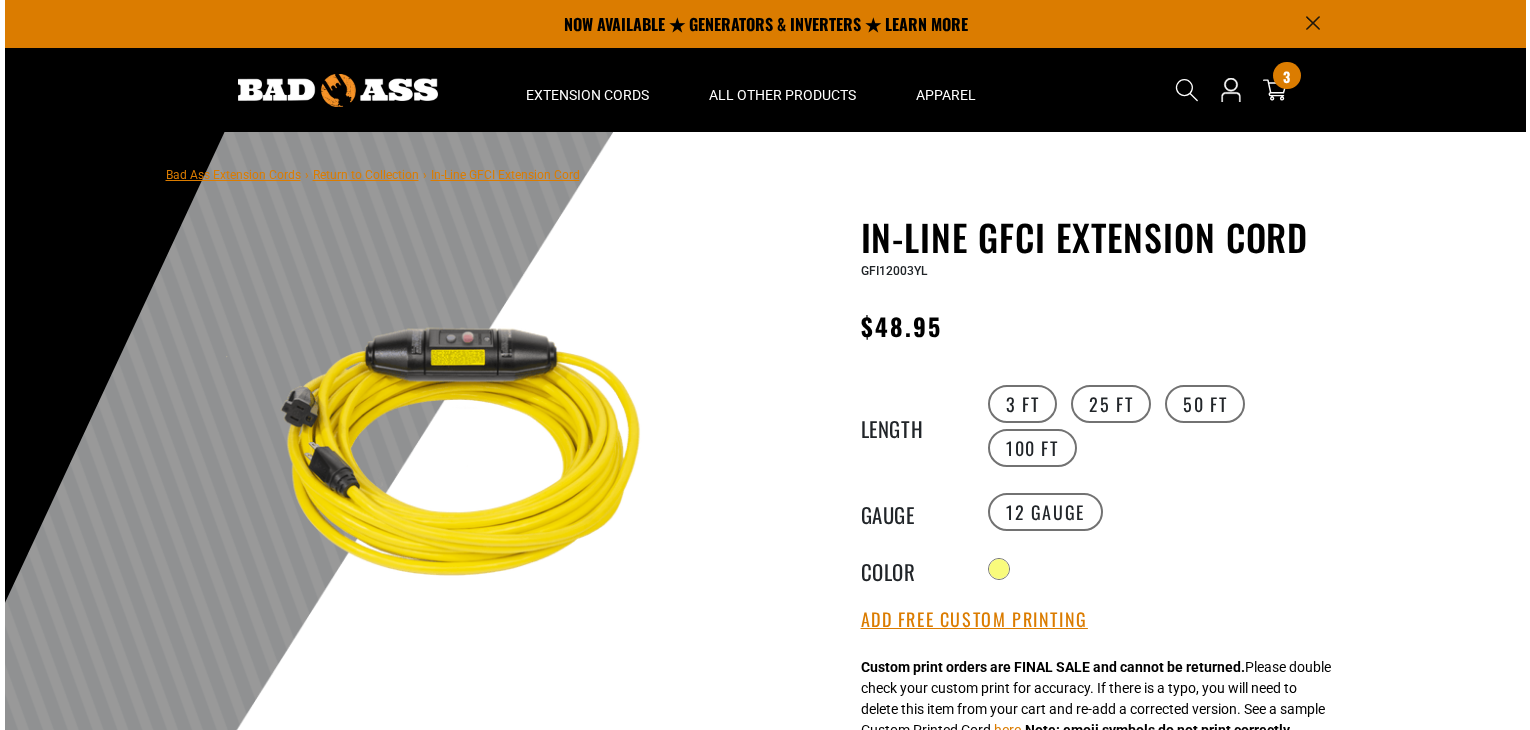 scroll, scrollTop: 0, scrollLeft: 0, axis: both 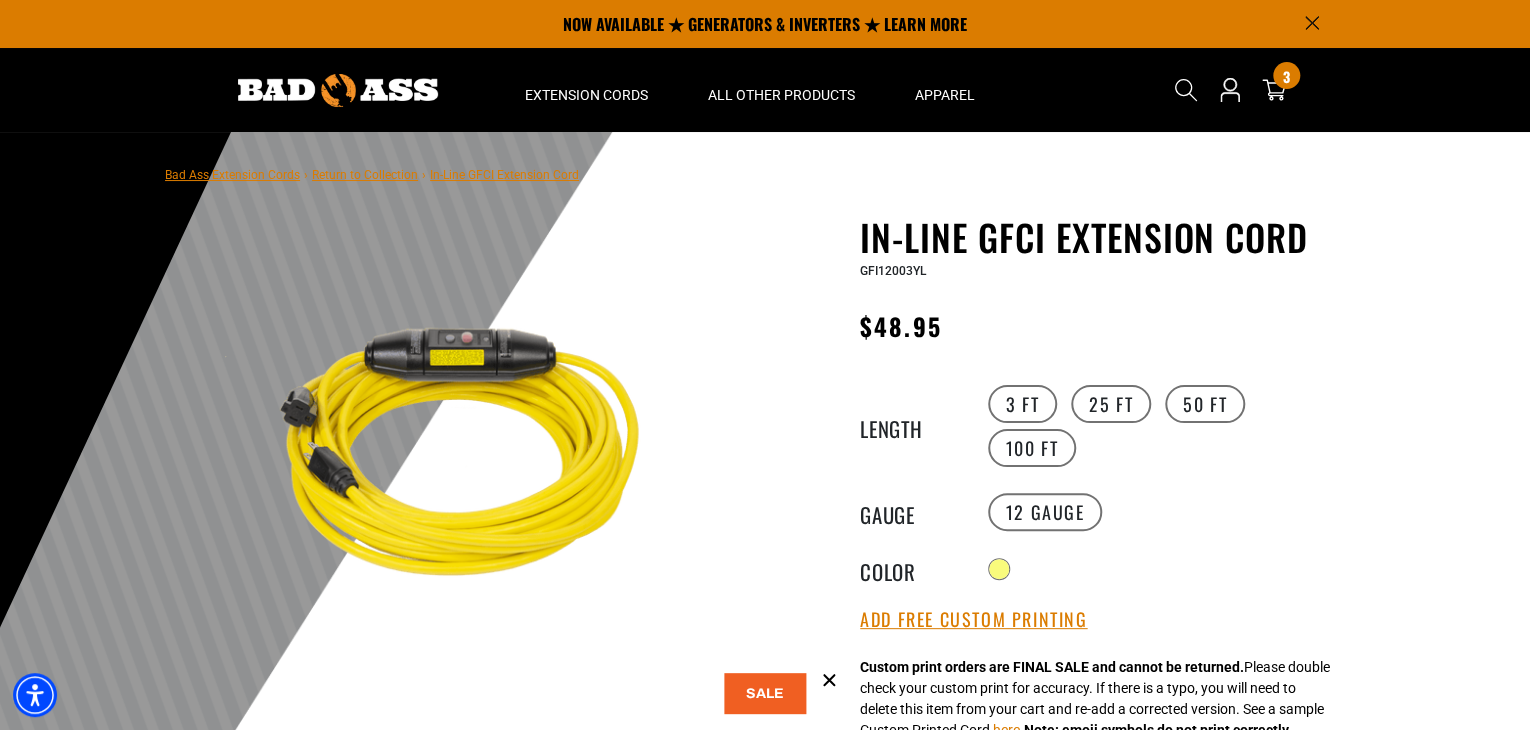 click at bounding box center (465, 461) 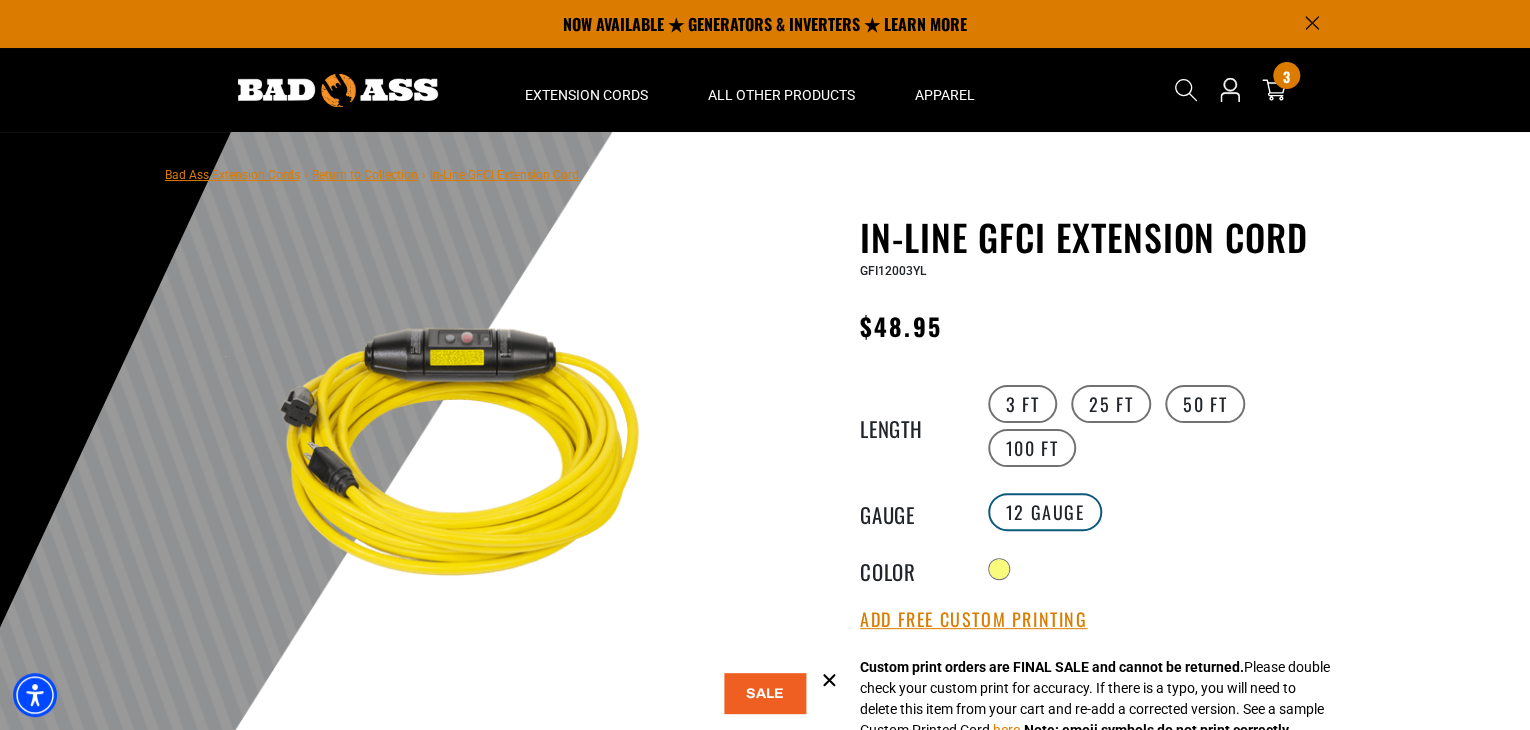click on "12 Gauge" at bounding box center (1045, 512) 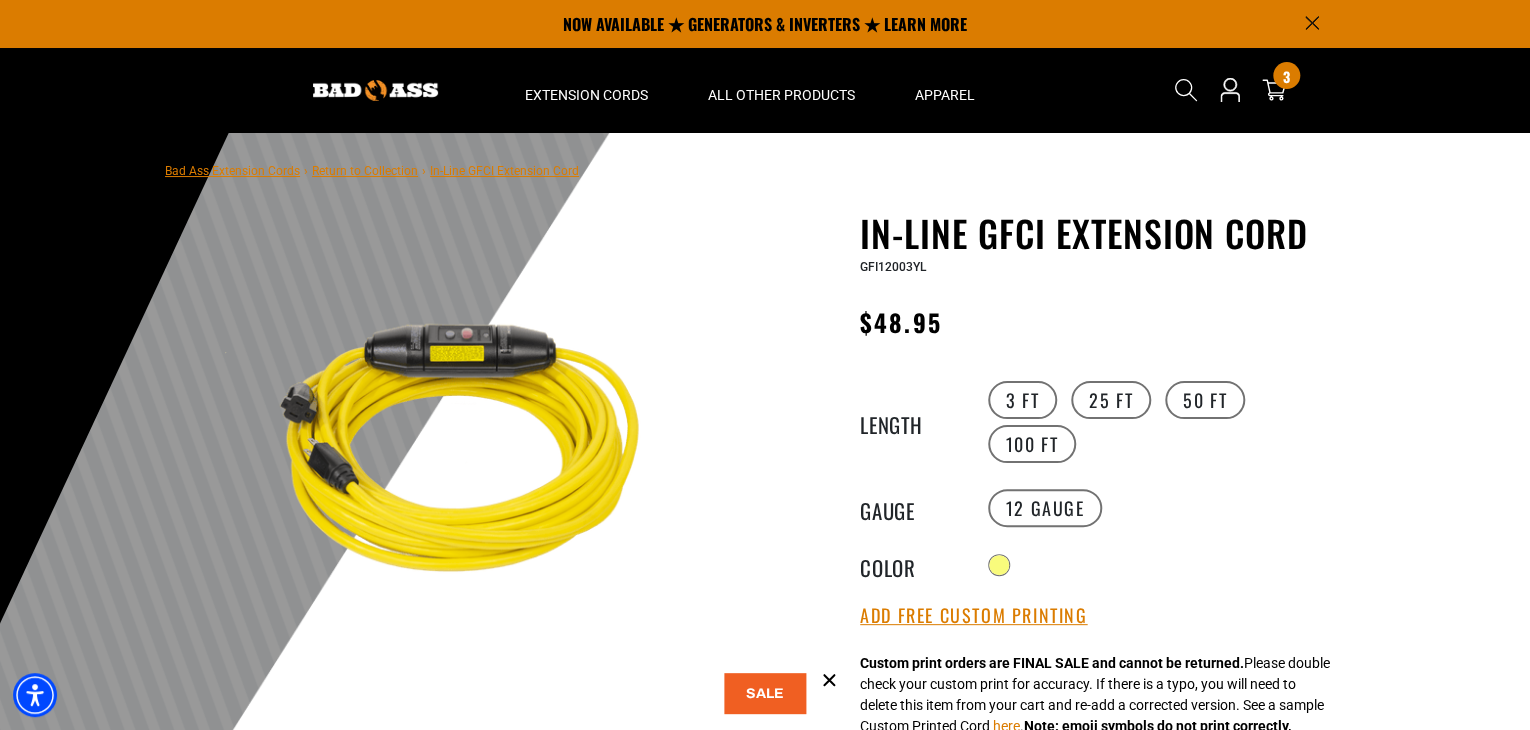 scroll, scrollTop: 0, scrollLeft: 0, axis: both 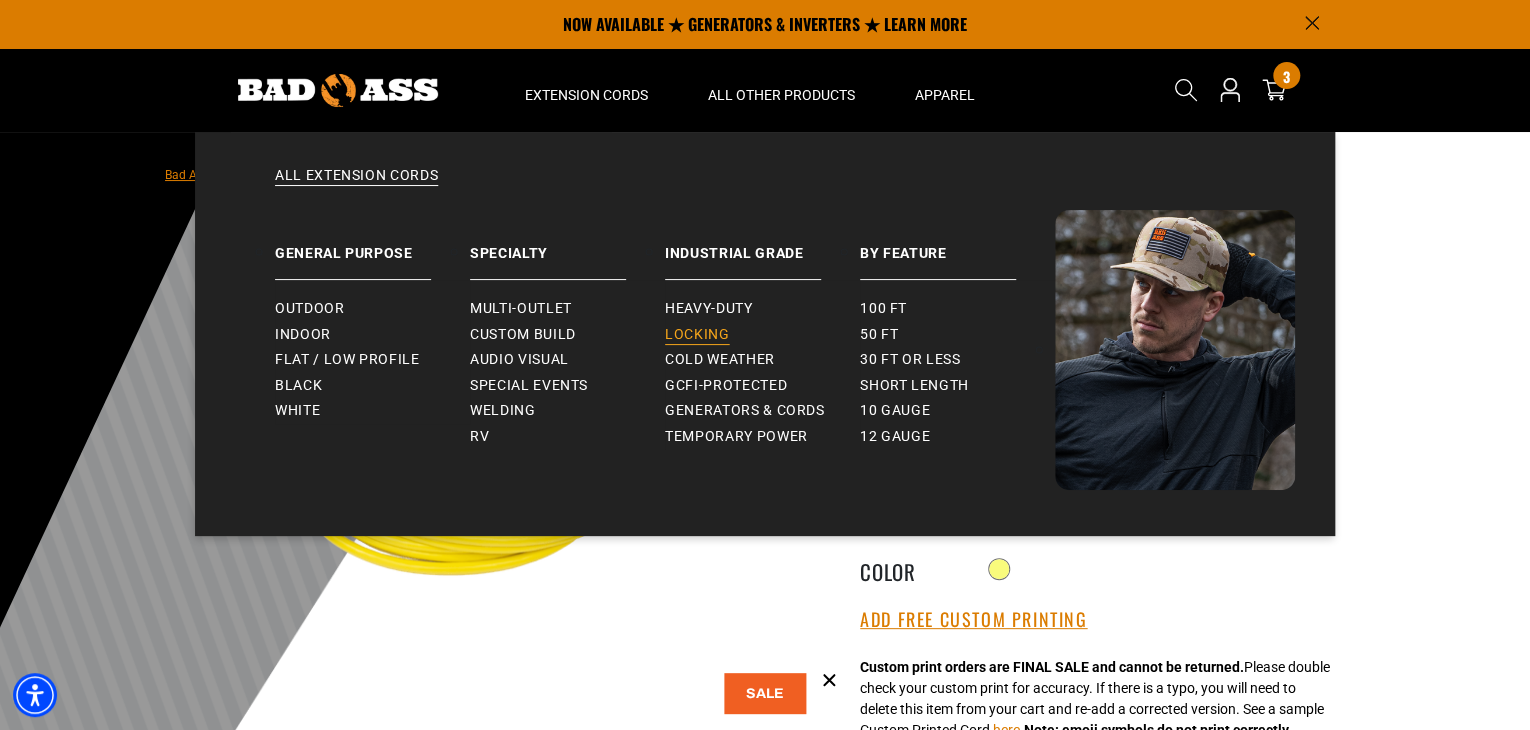 click on "Locking" at bounding box center [697, 335] 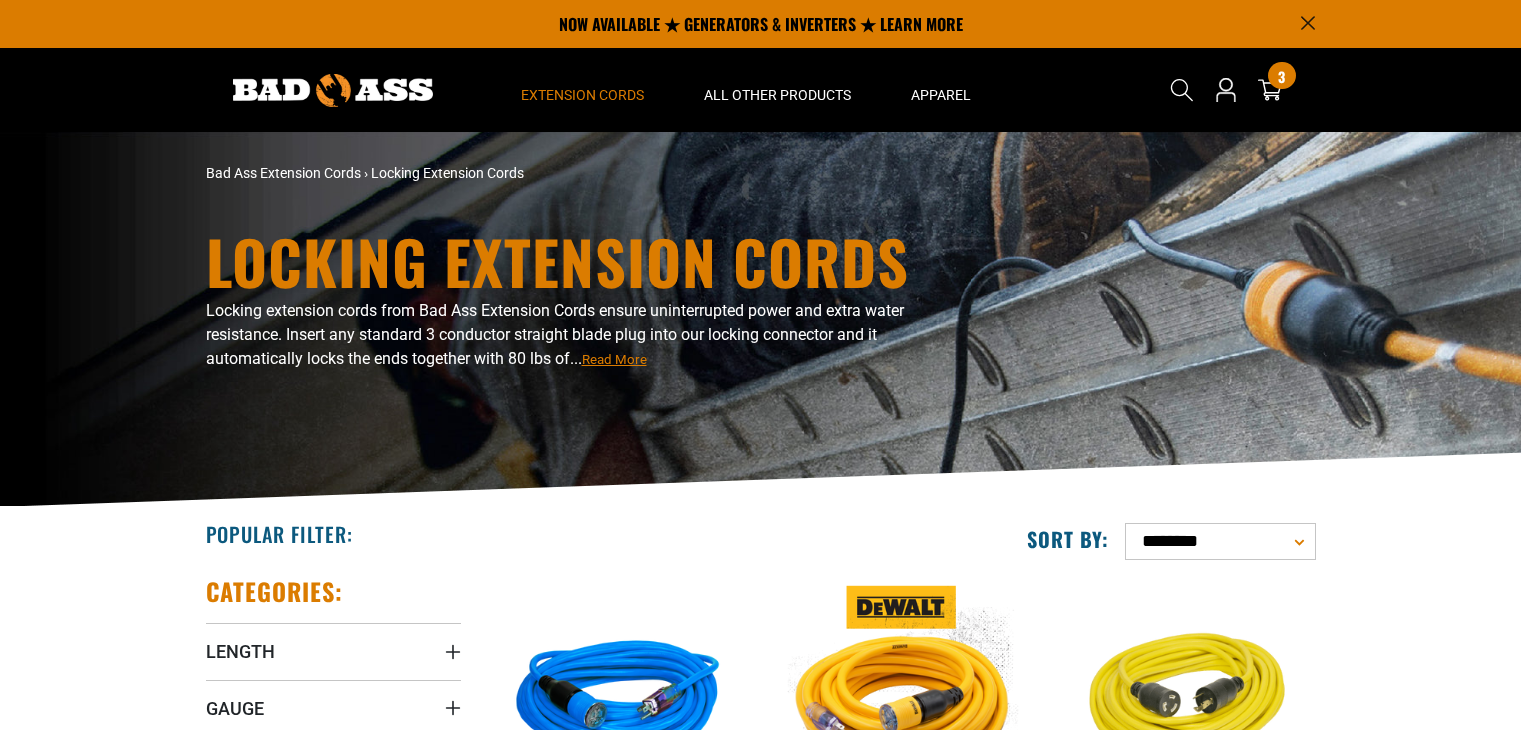 scroll, scrollTop: 0, scrollLeft: 0, axis: both 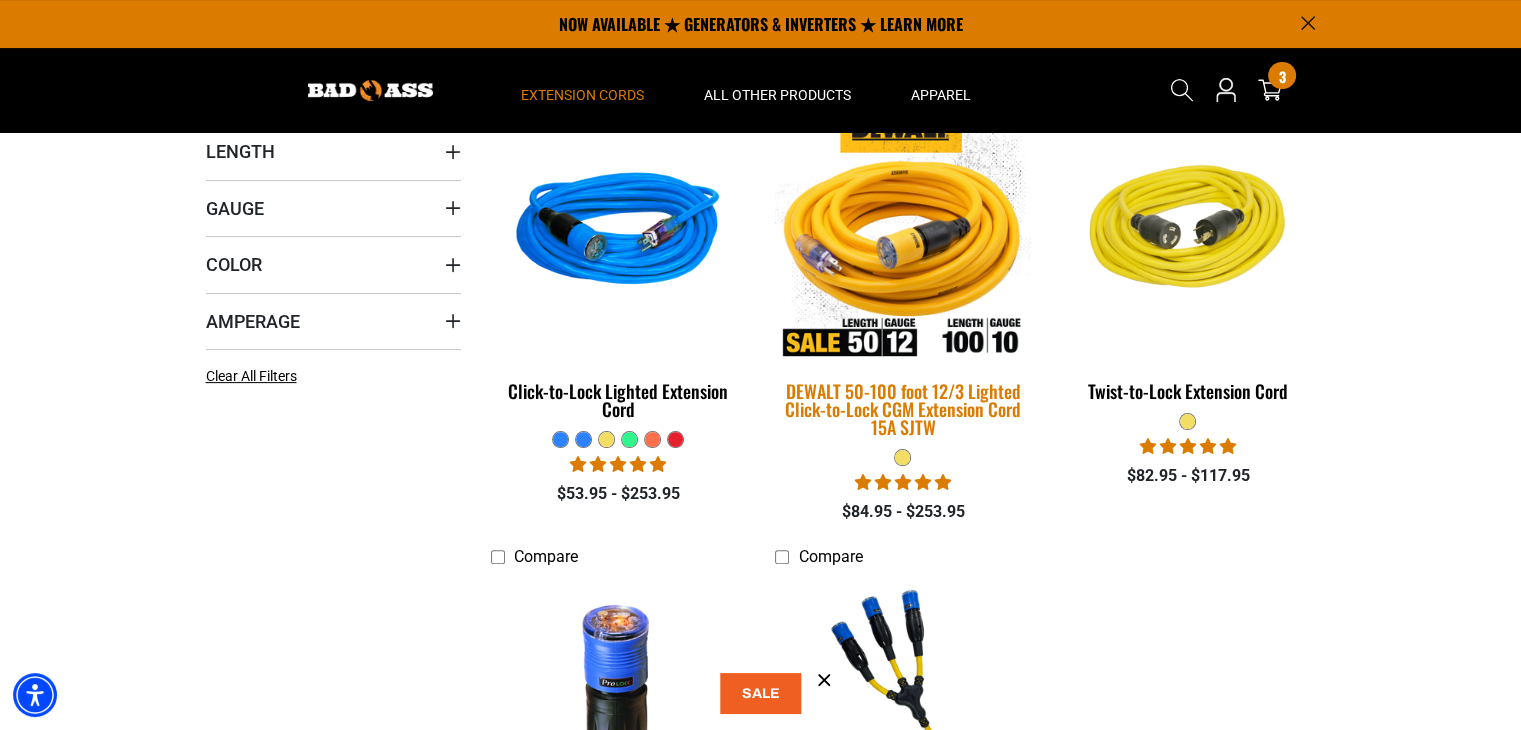 click at bounding box center (903, 233) 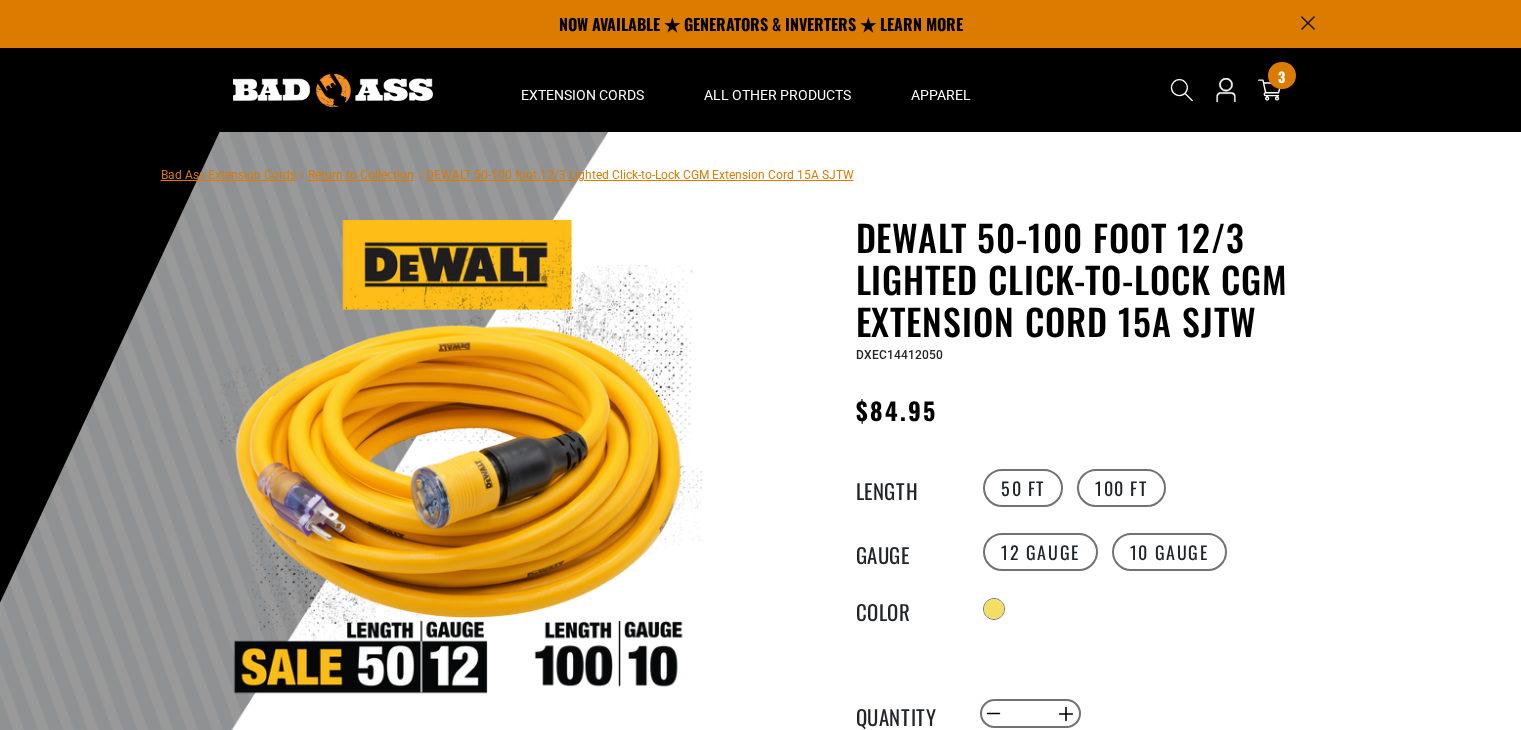 scroll, scrollTop: 0, scrollLeft: 0, axis: both 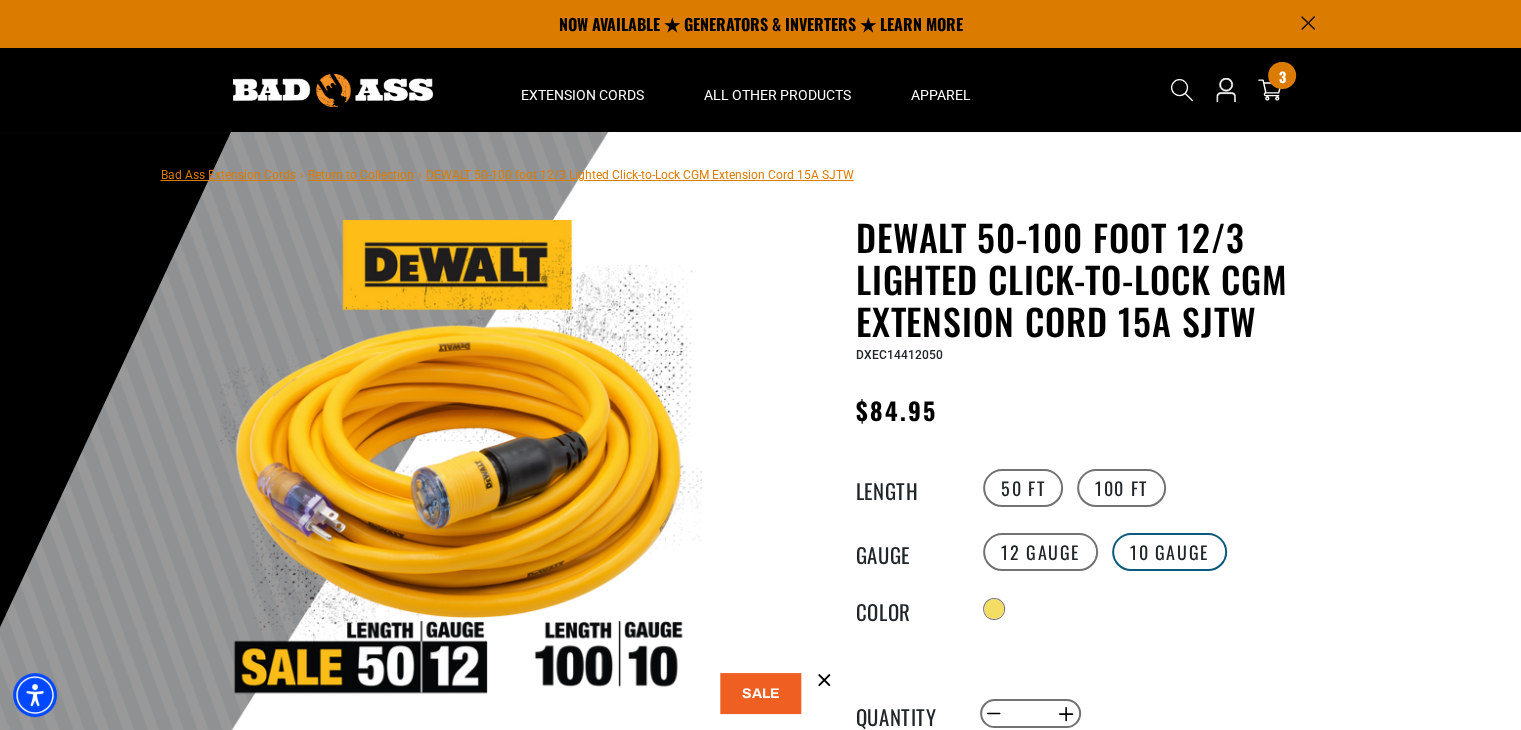 click on "10 Gauge" at bounding box center (1169, 552) 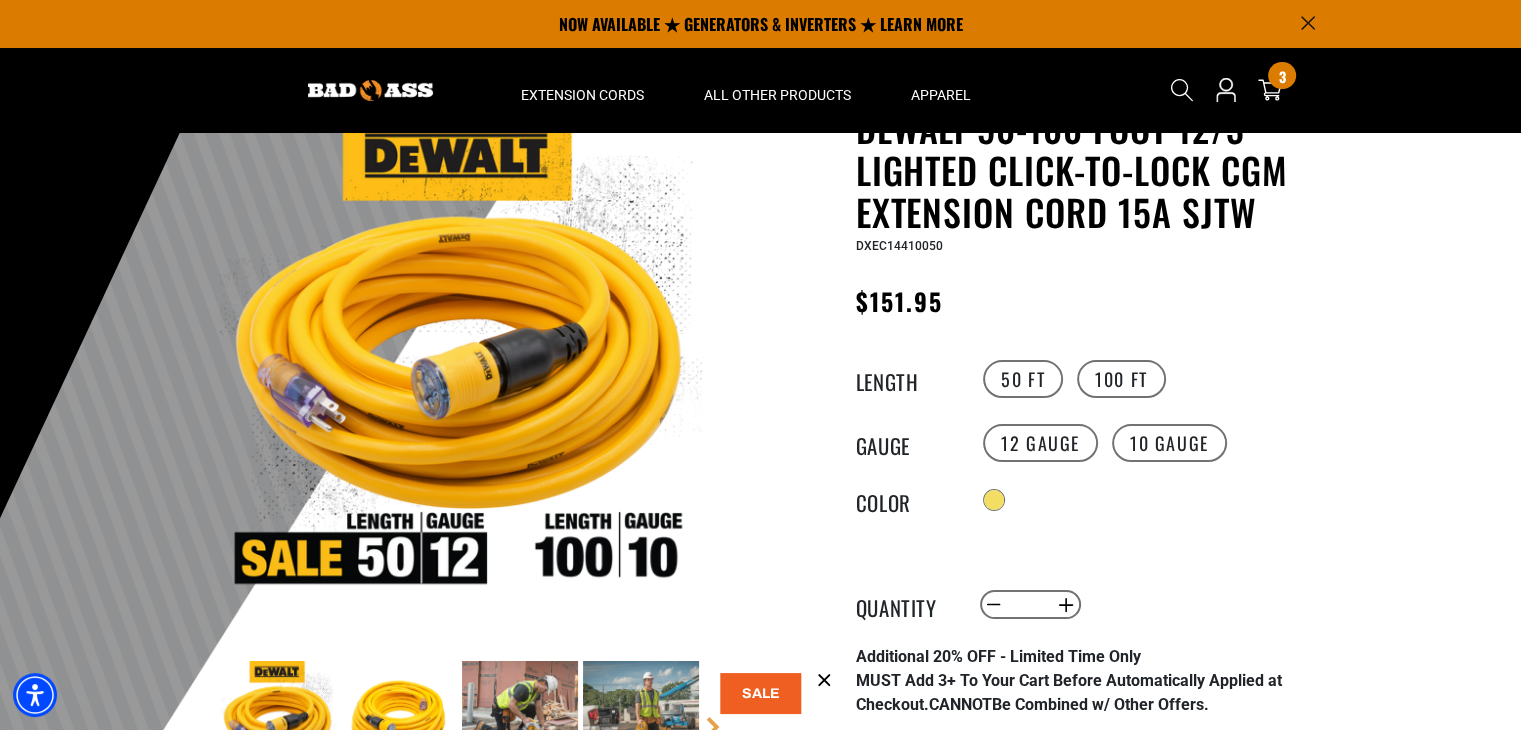 scroll, scrollTop: 0, scrollLeft: 0, axis: both 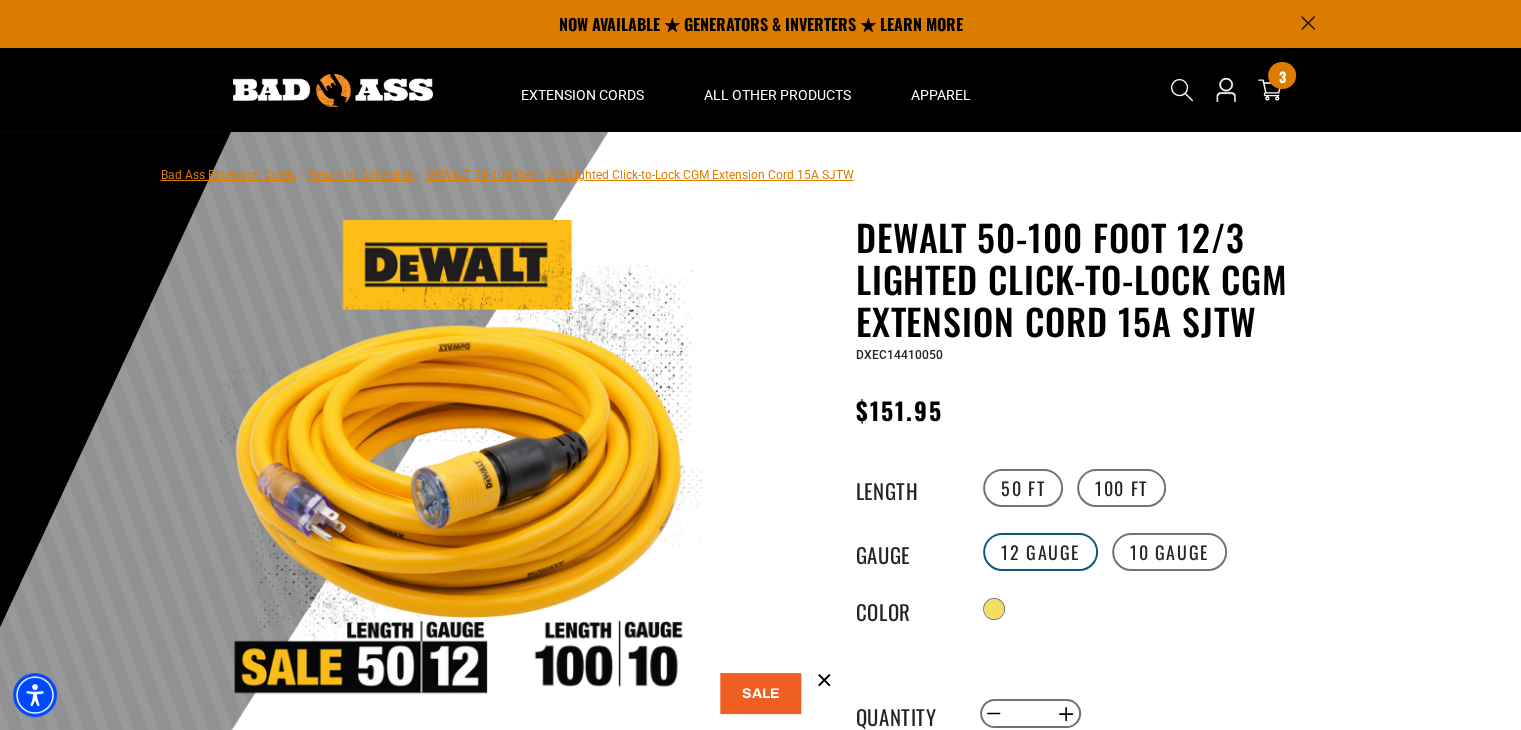 click on "12 Gauge" at bounding box center [1040, 552] 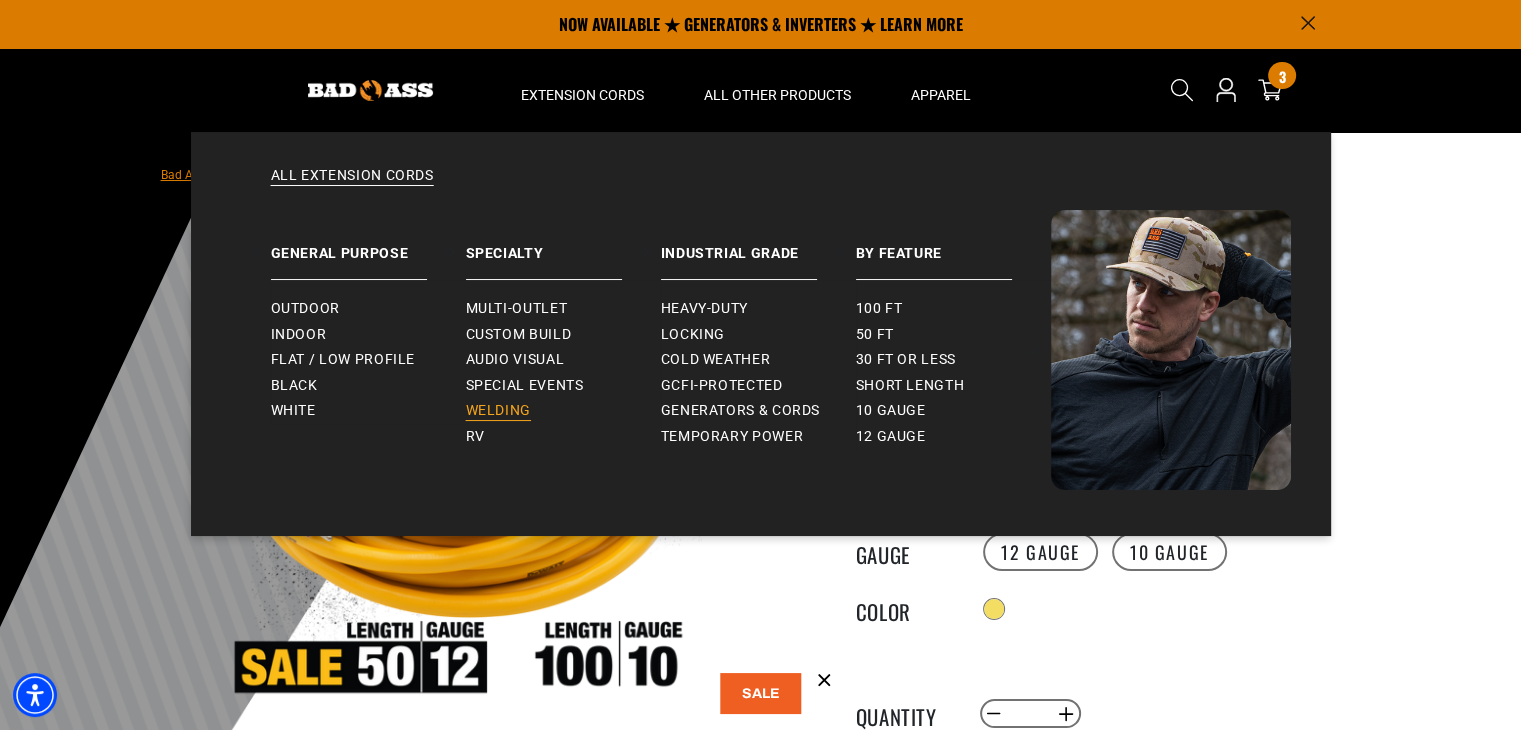 click on "Welding" at bounding box center [498, 411] 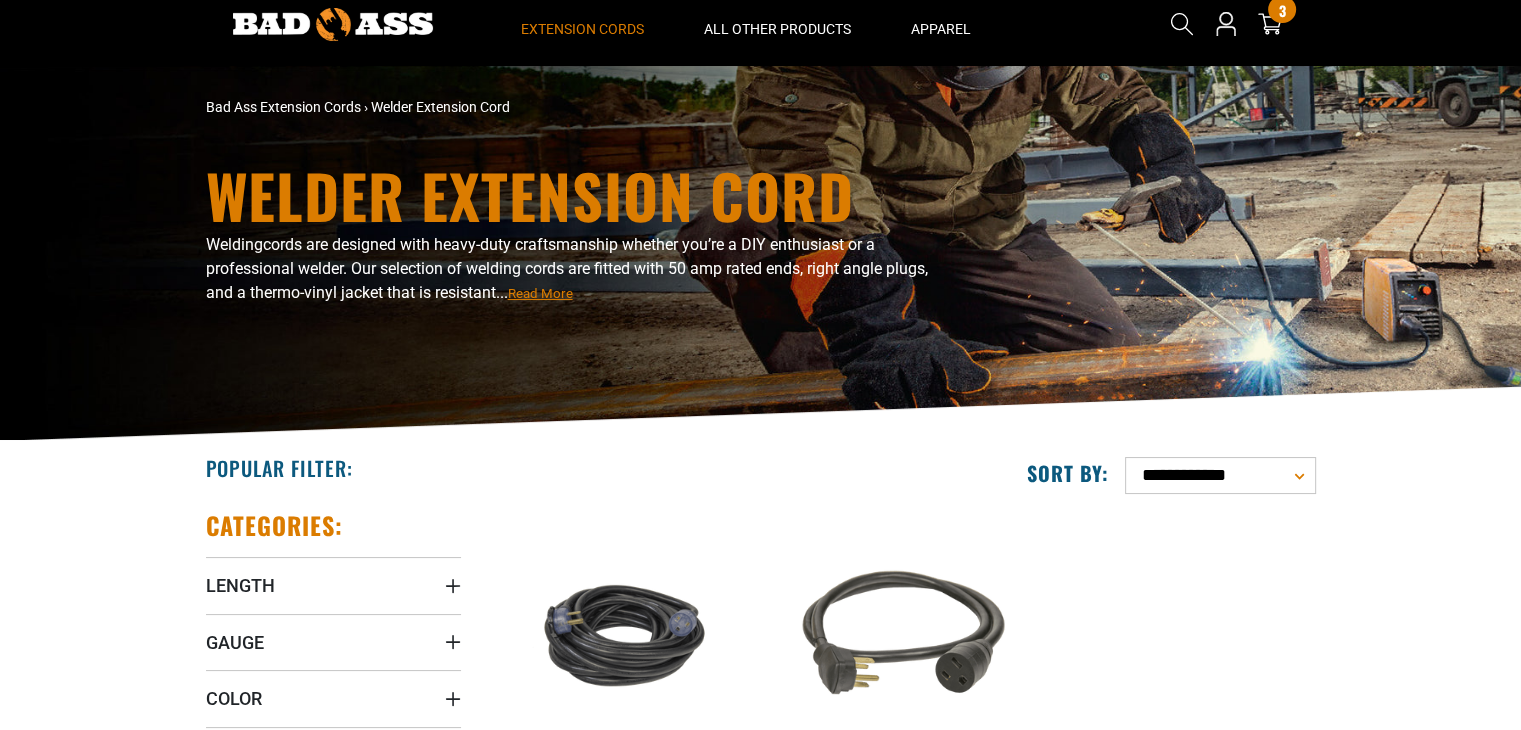 scroll, scrollTop: 91, scrollLeft: 0, axis: vertical 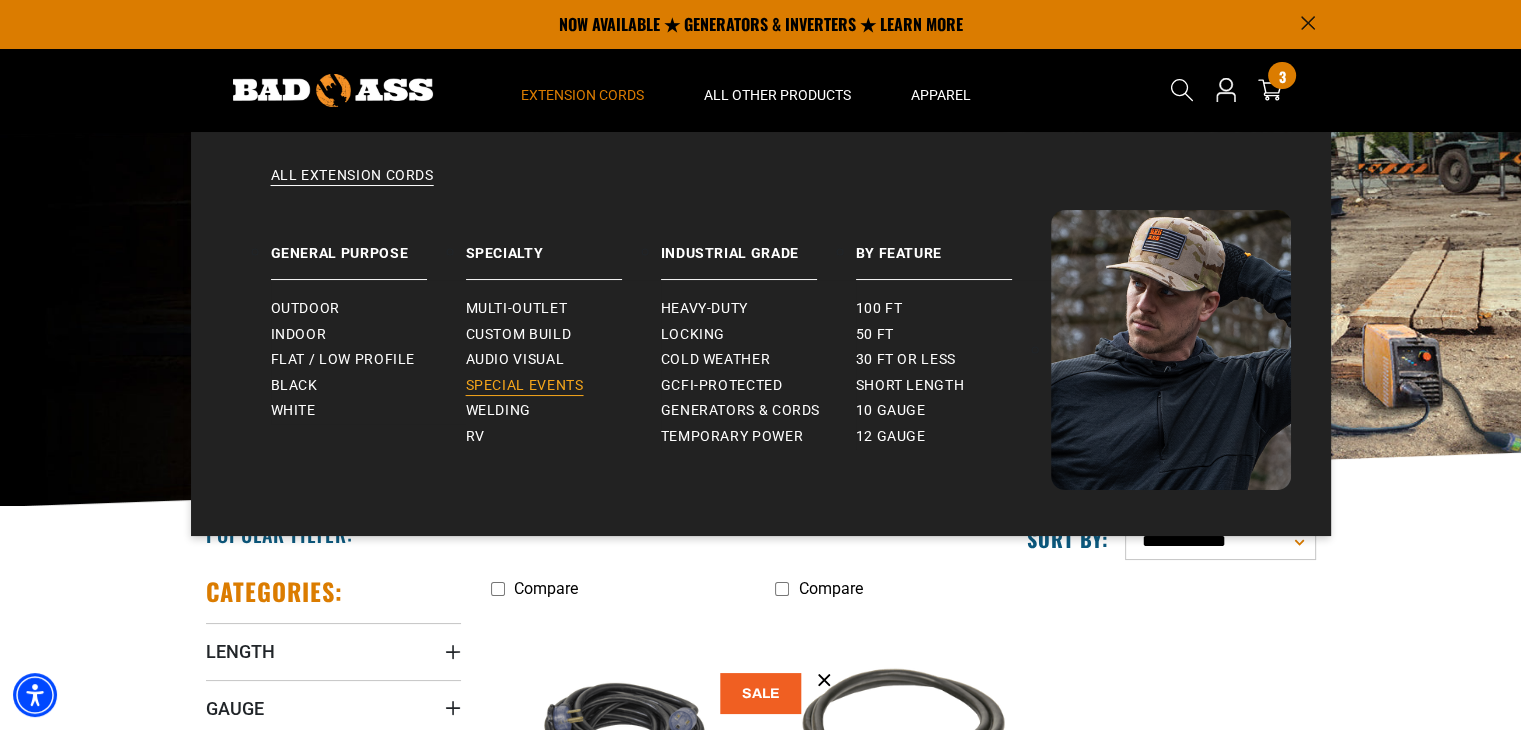 click on "Special Events" at bounding box center (525, 386) 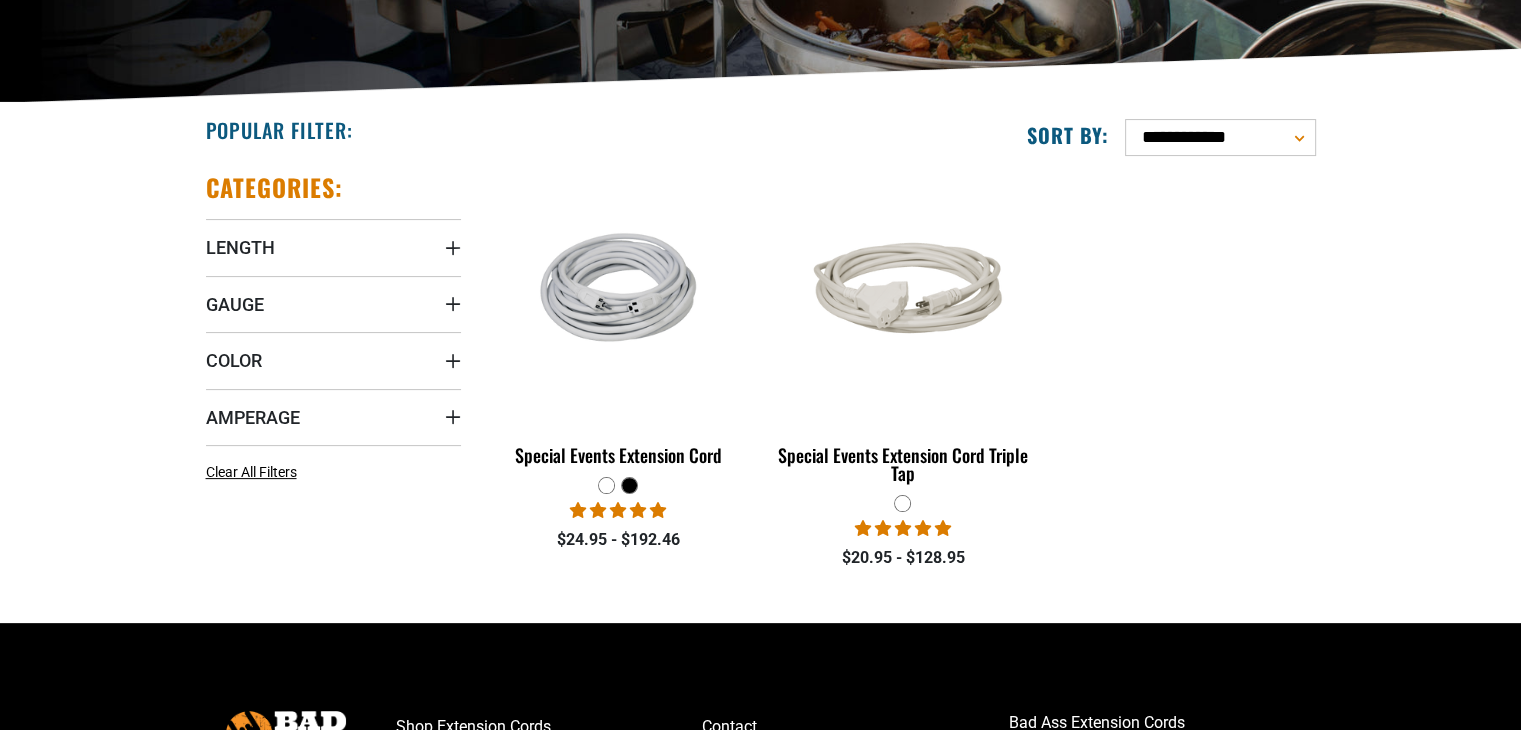 scroll, scrollTop: 460, scrollLeft: 0, axis: vertical 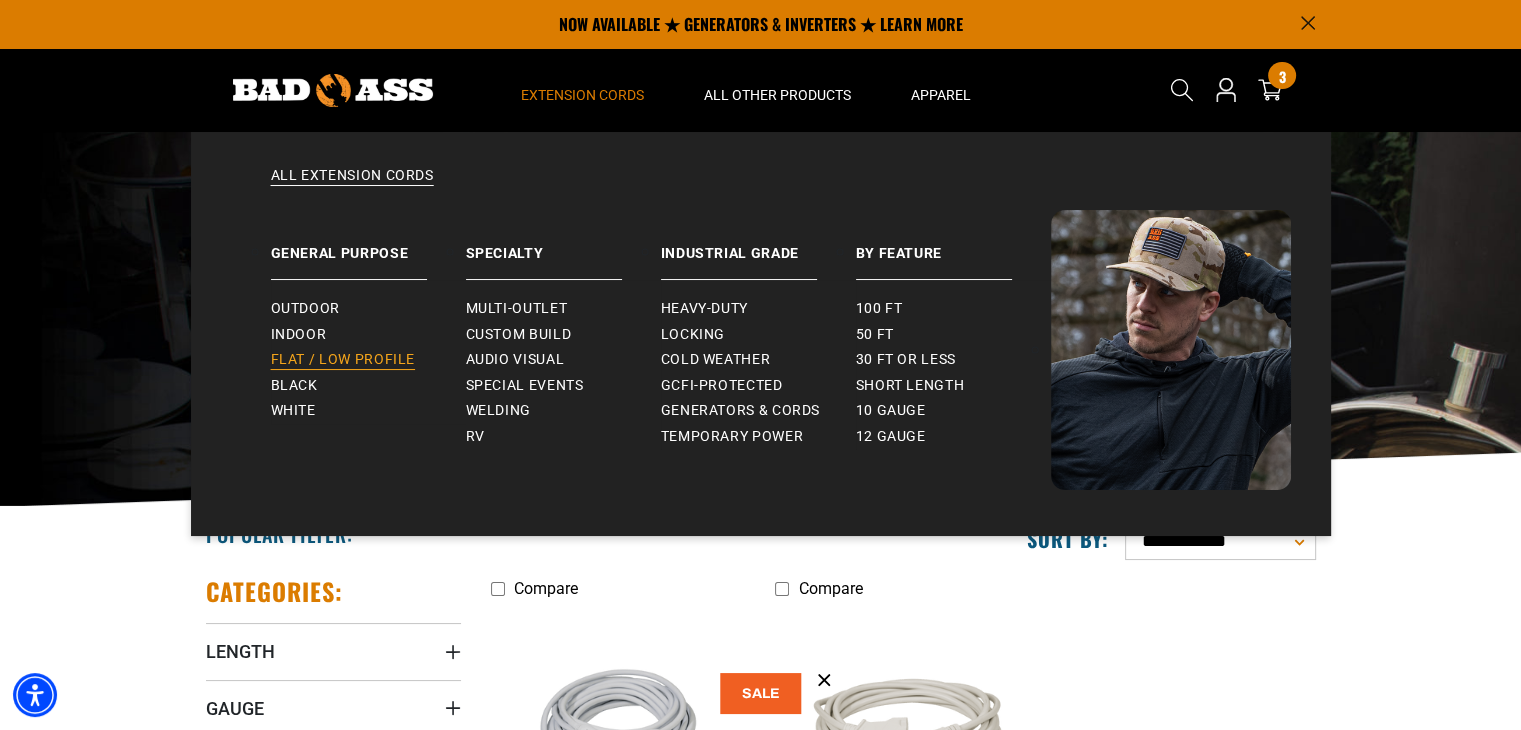 click on "Flat / Low Profile" at bounding box center (343, 360) 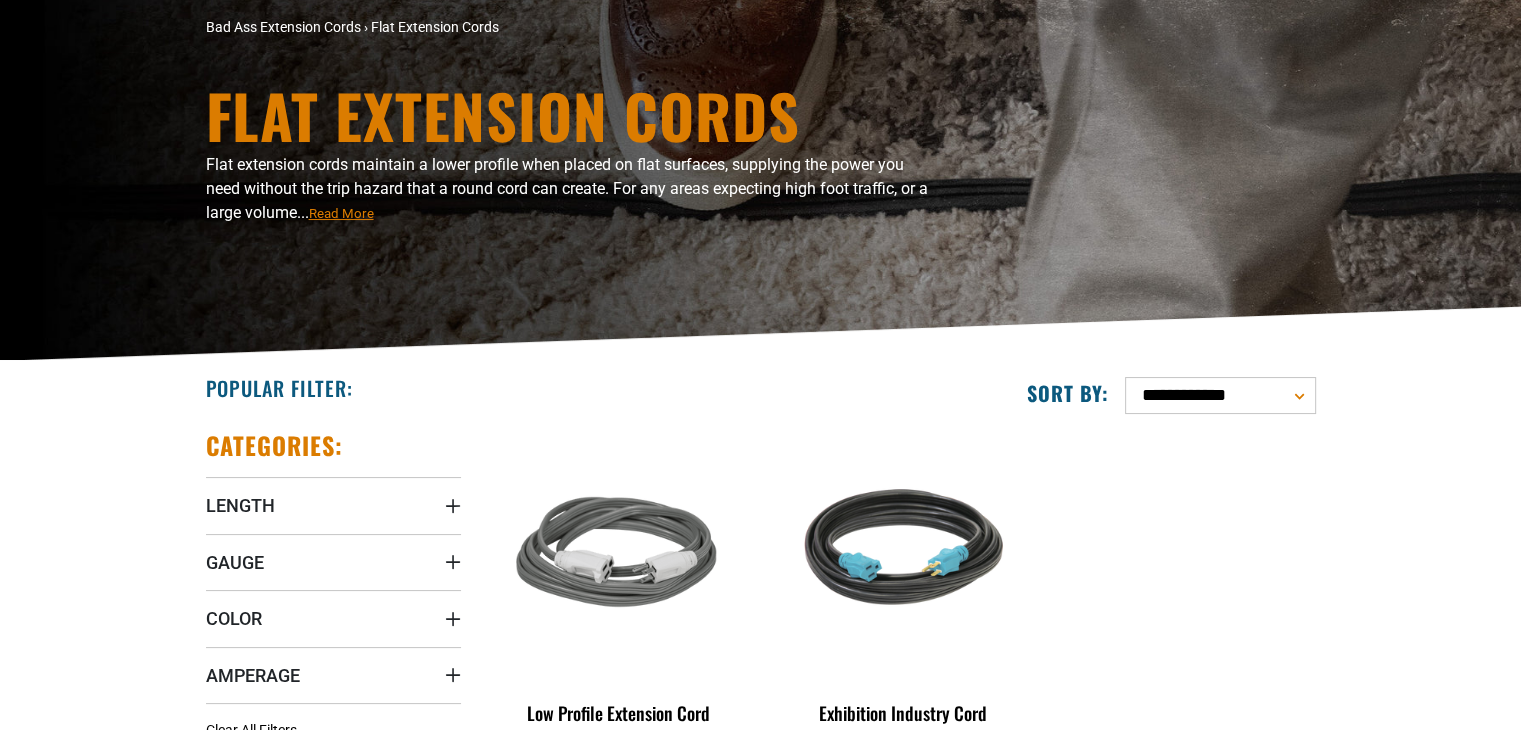 scroll, scrollTop: 149, scrollLeft: 0, axis: vertical 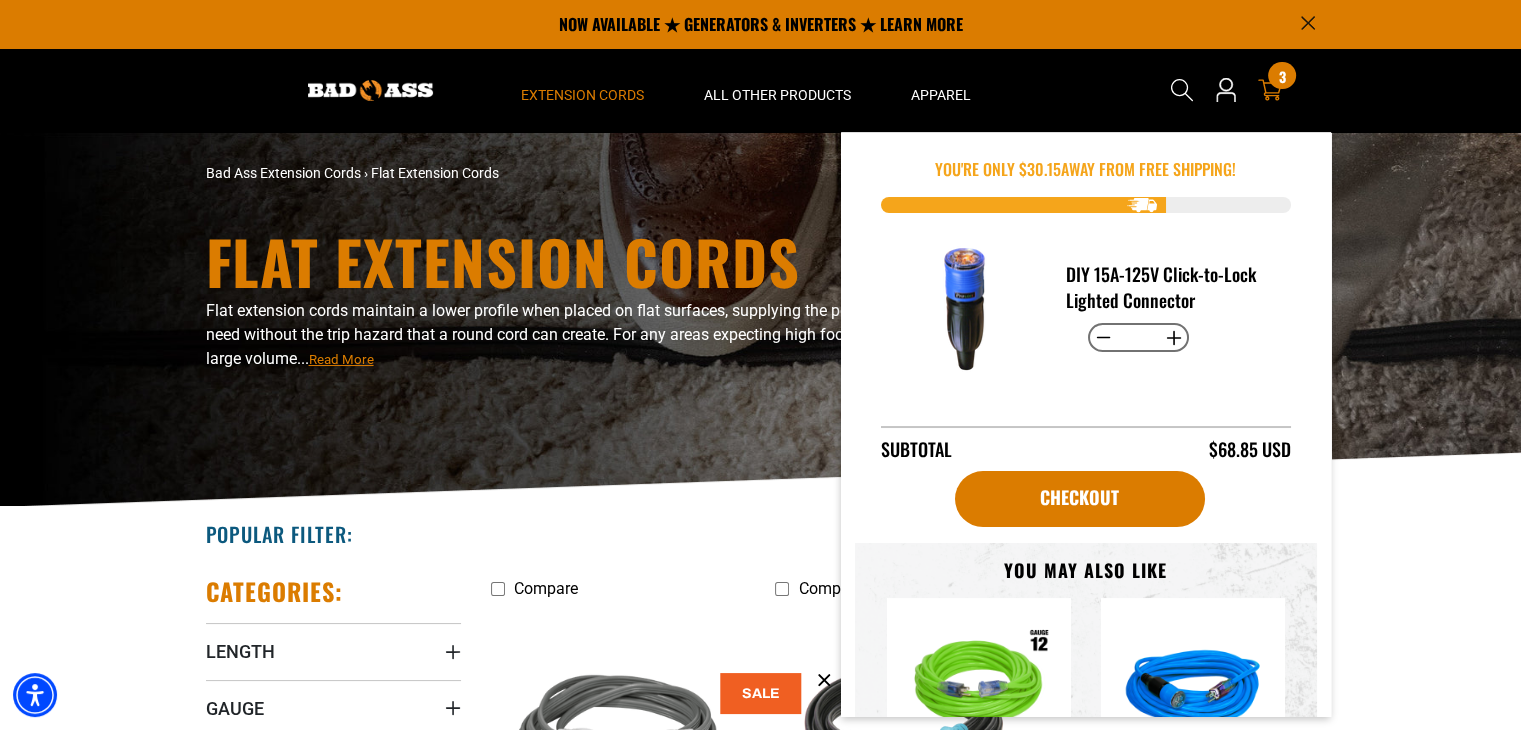 click on "3 3 items" at bounding box center (1281, 75) 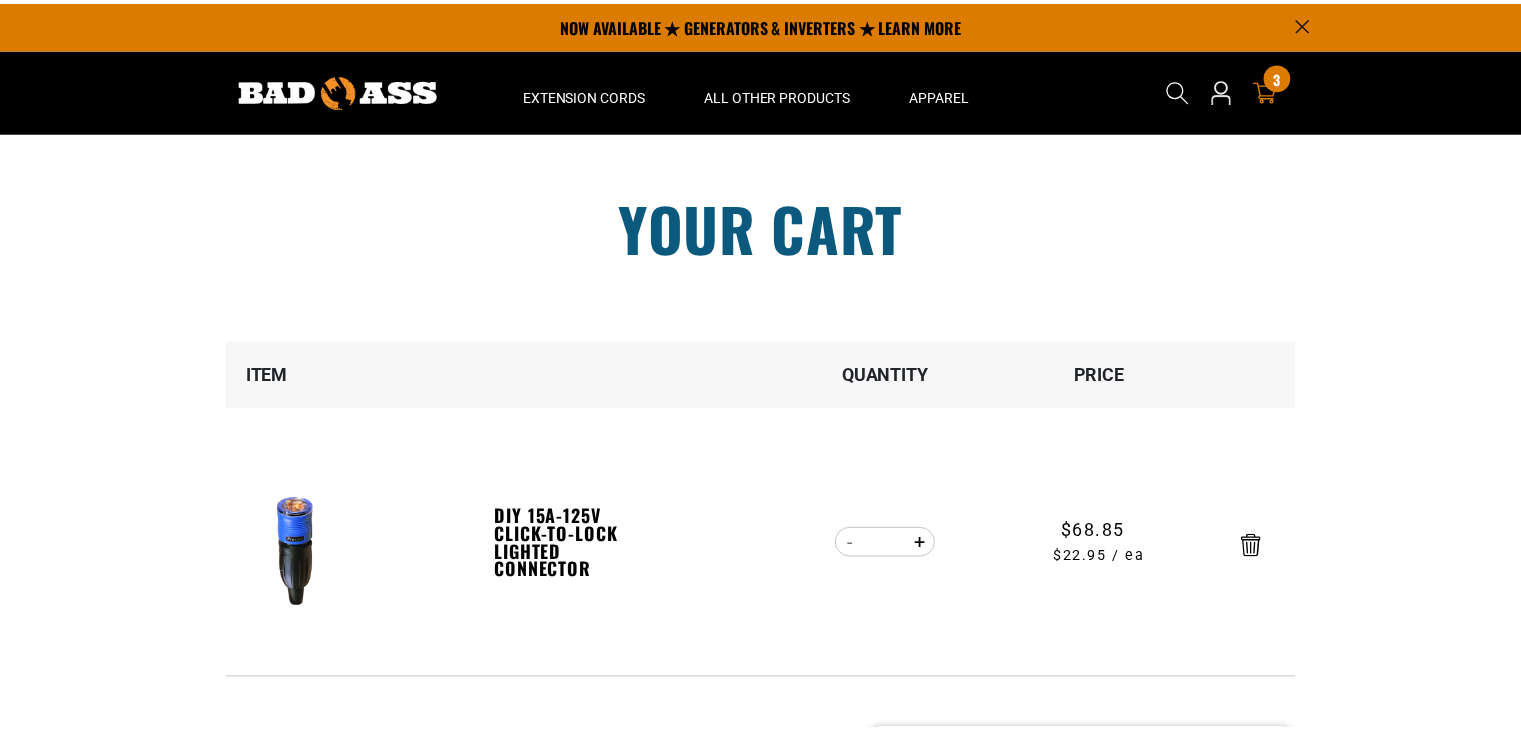 scroll, scrollTop: 0, scrollLeft: 0, axis: both 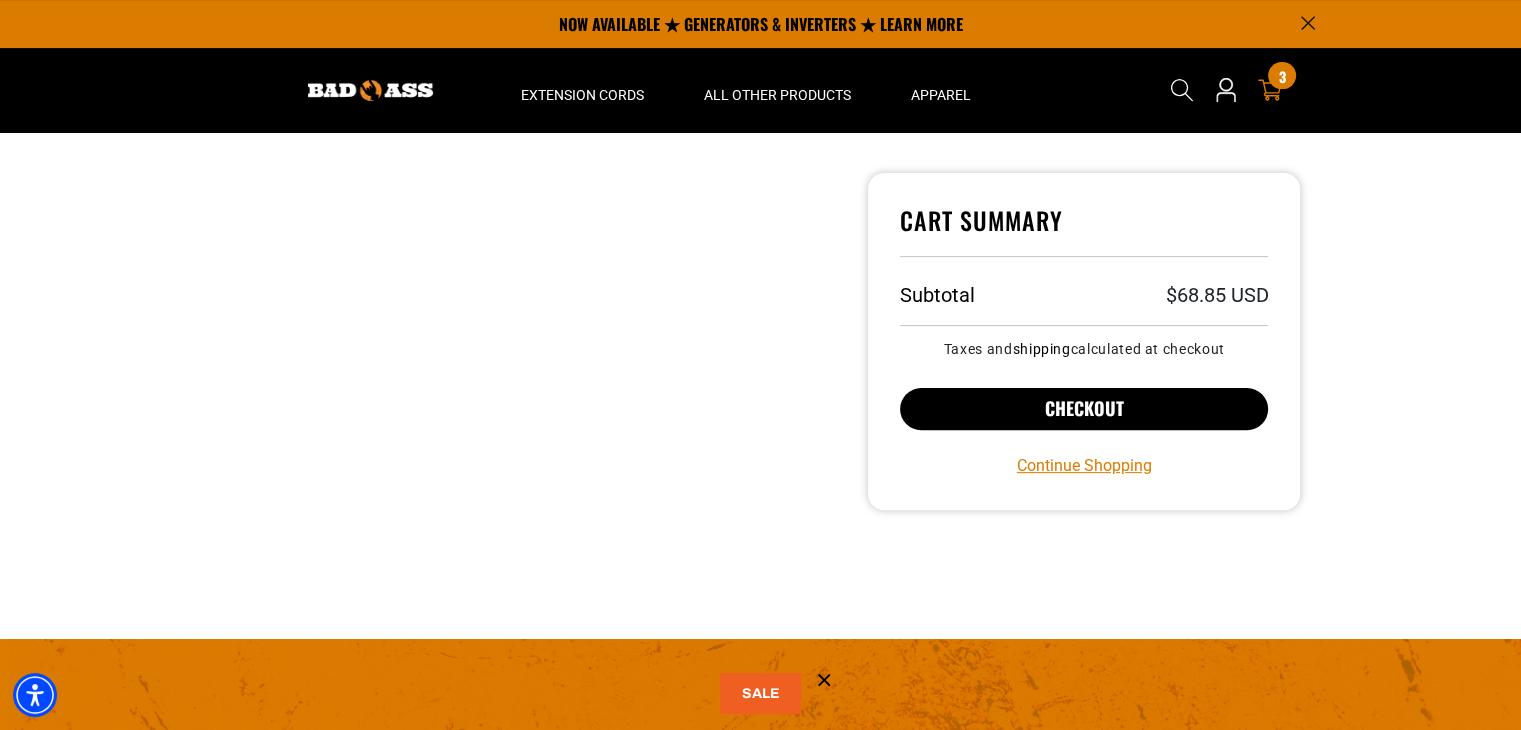 click on "Checkout" at bounding box center (1084, 409) 